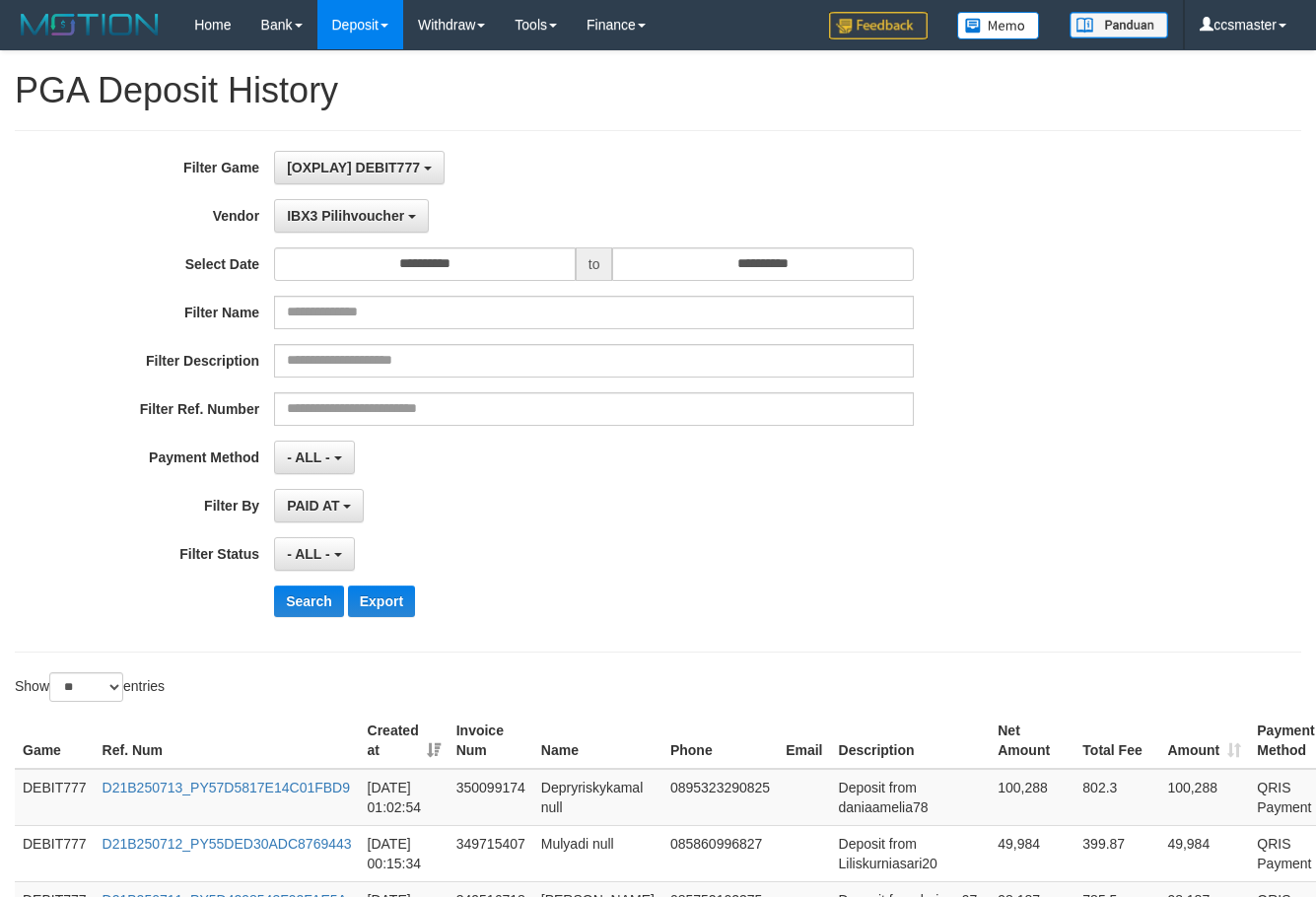 select on "****" 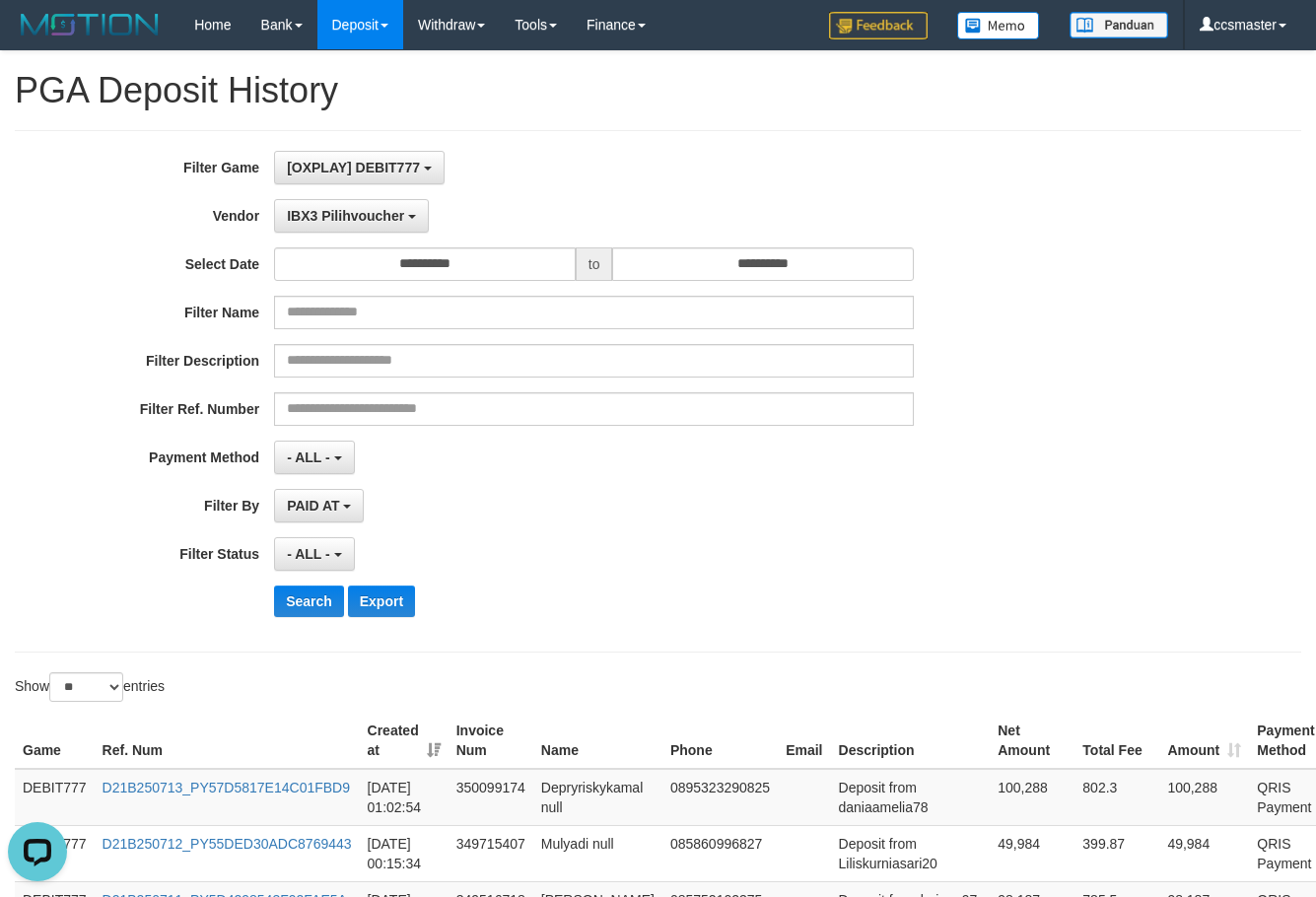 scroll, scrollTop: 351, scrollLeft: 0, axis: vertical 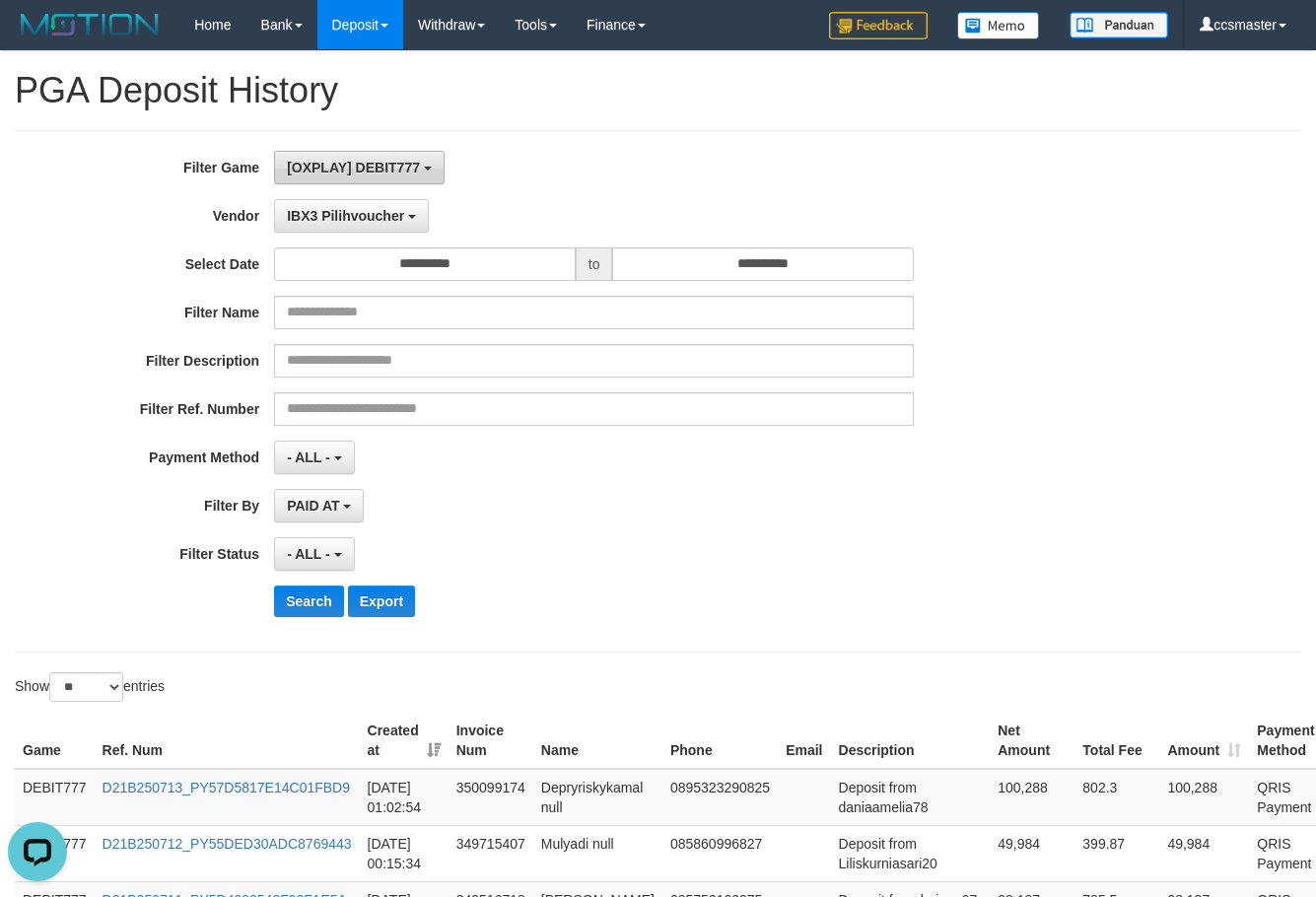 click on "[OXPLAY] DEBIT777" at bounding box center [359, 168] 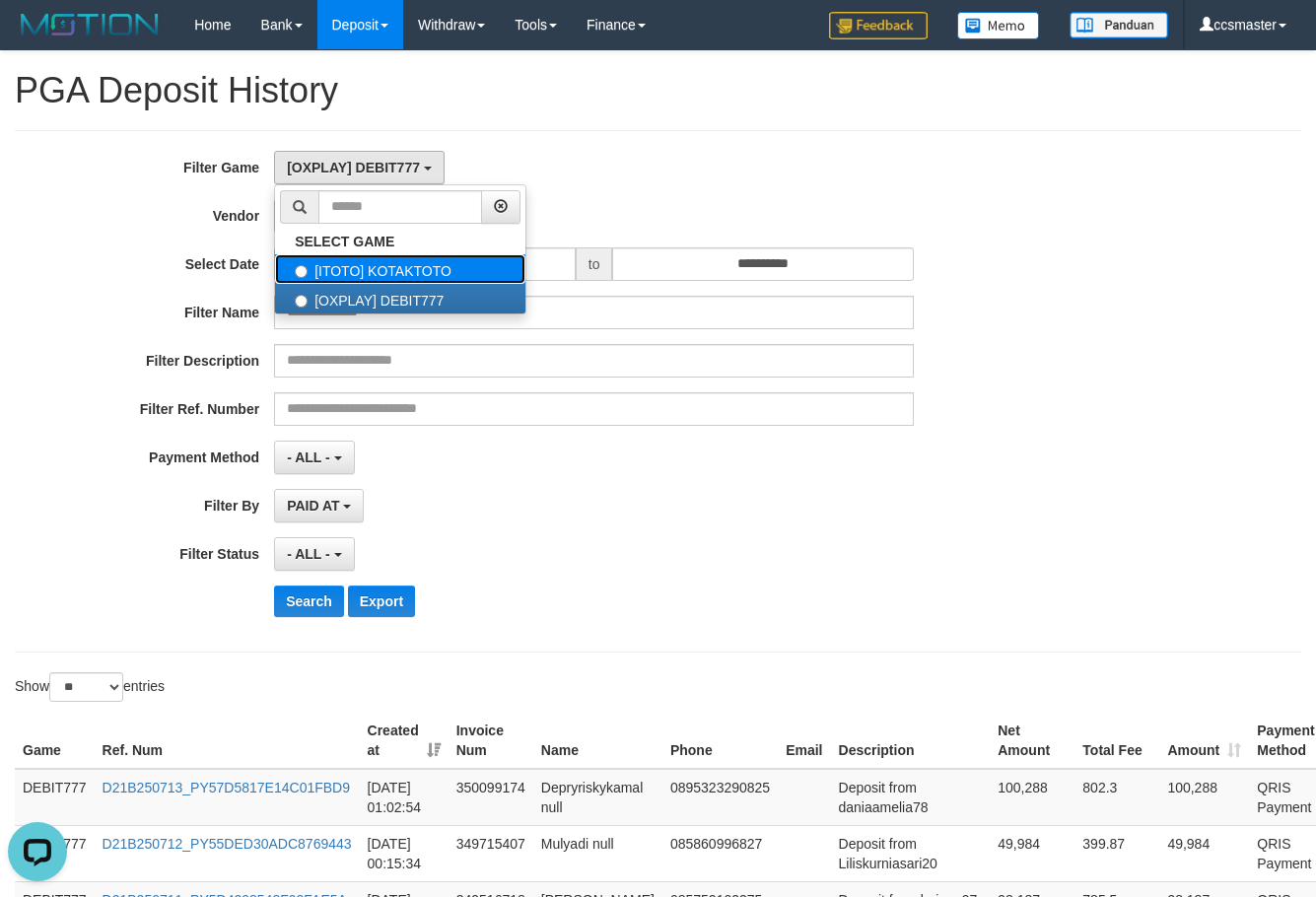 click on "[ITOTO] KOTAKTOTO" at bounding box center (400, 269) 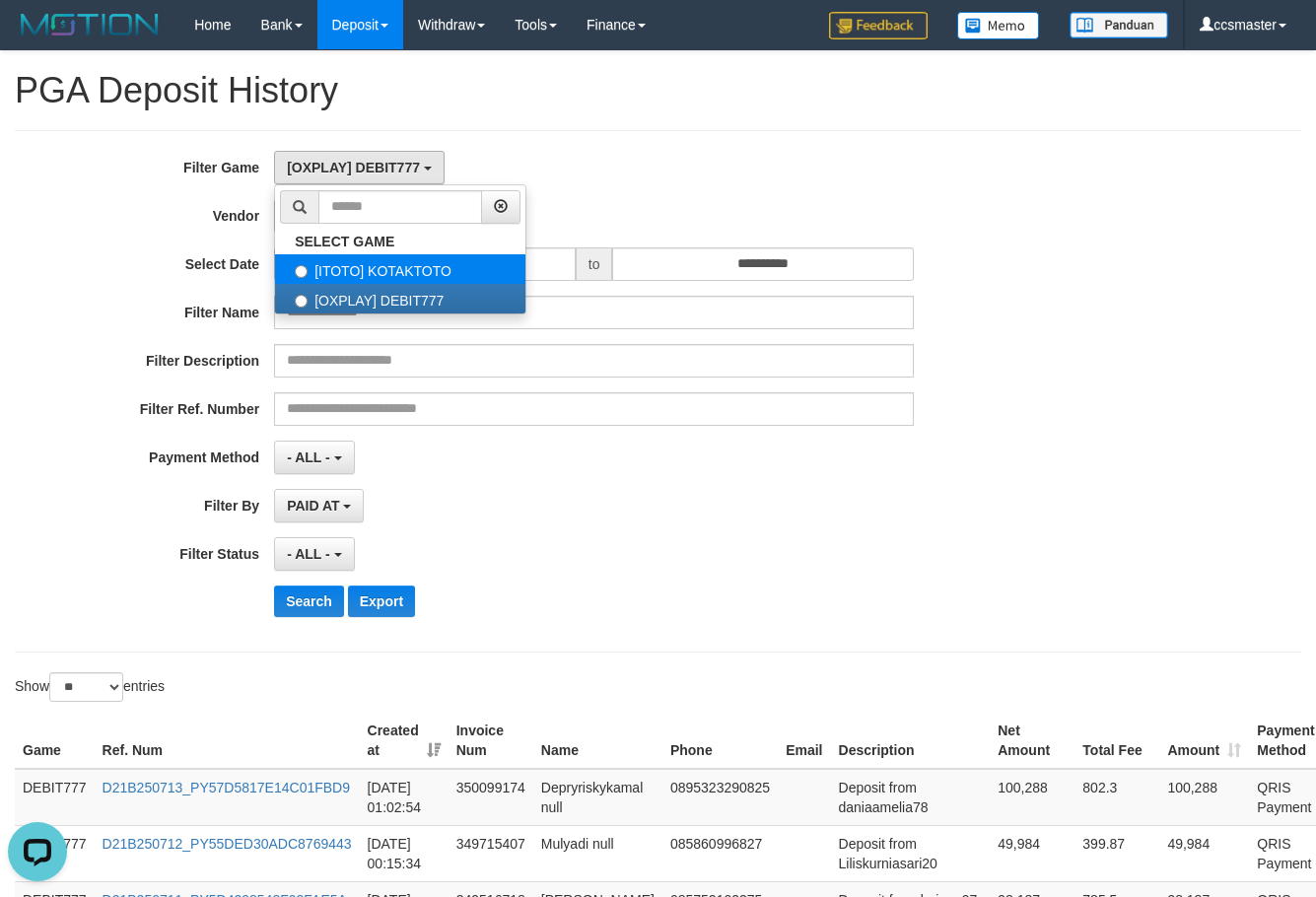 select on "****" 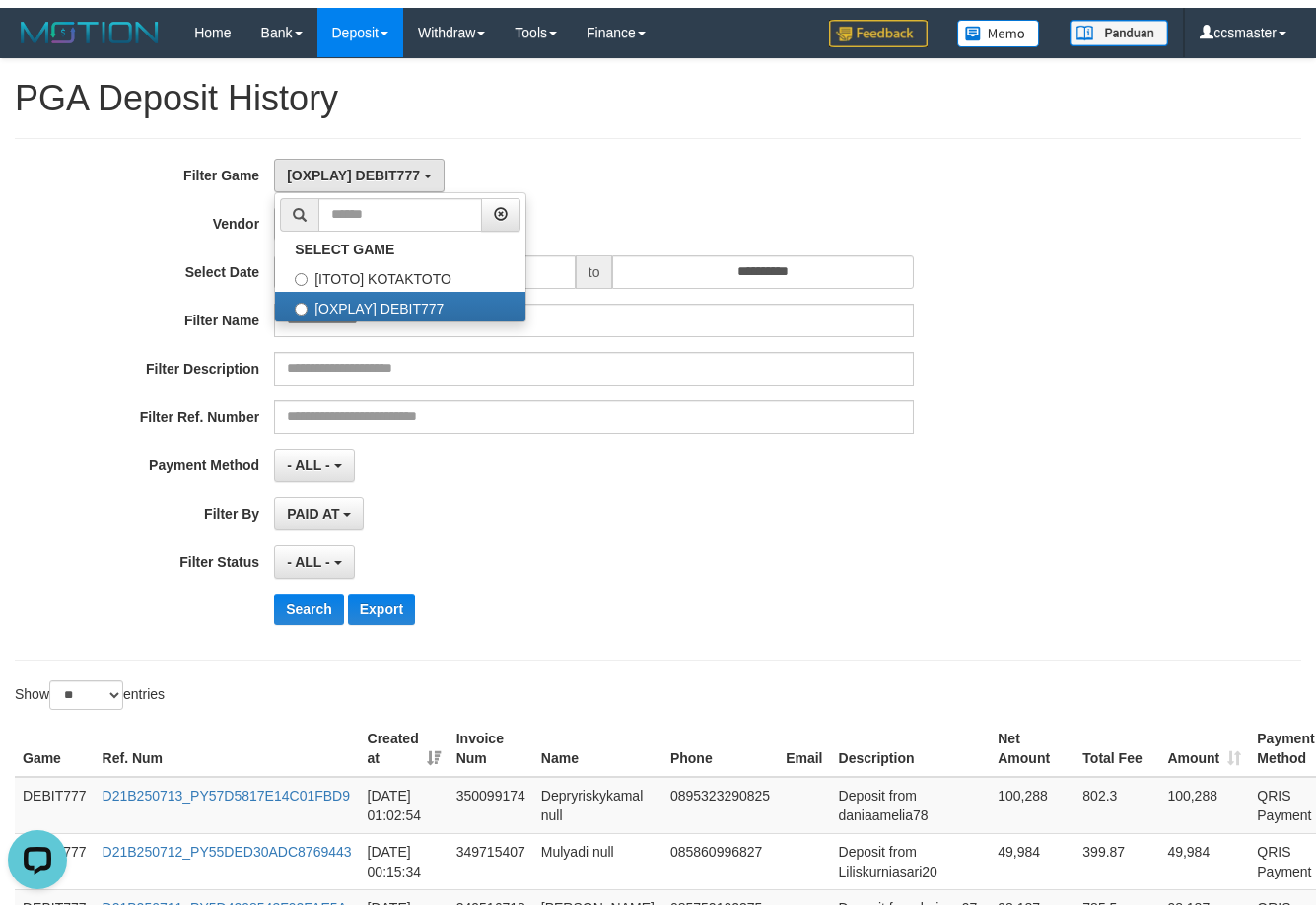 scroll, scrollTop: 34, scrollLeft: 0, axis: vertical 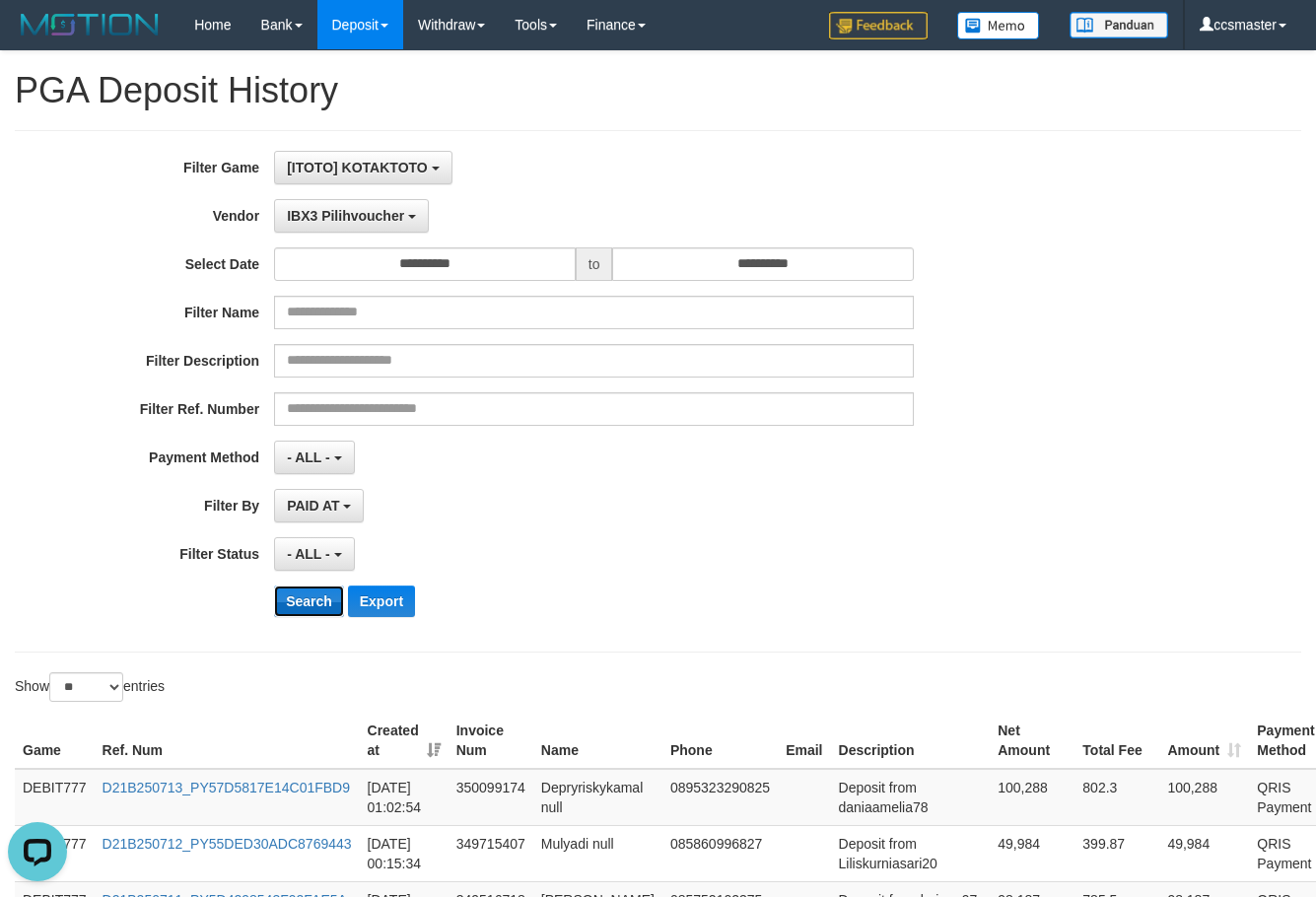 click on "Search" at bounding box center (309, 601) 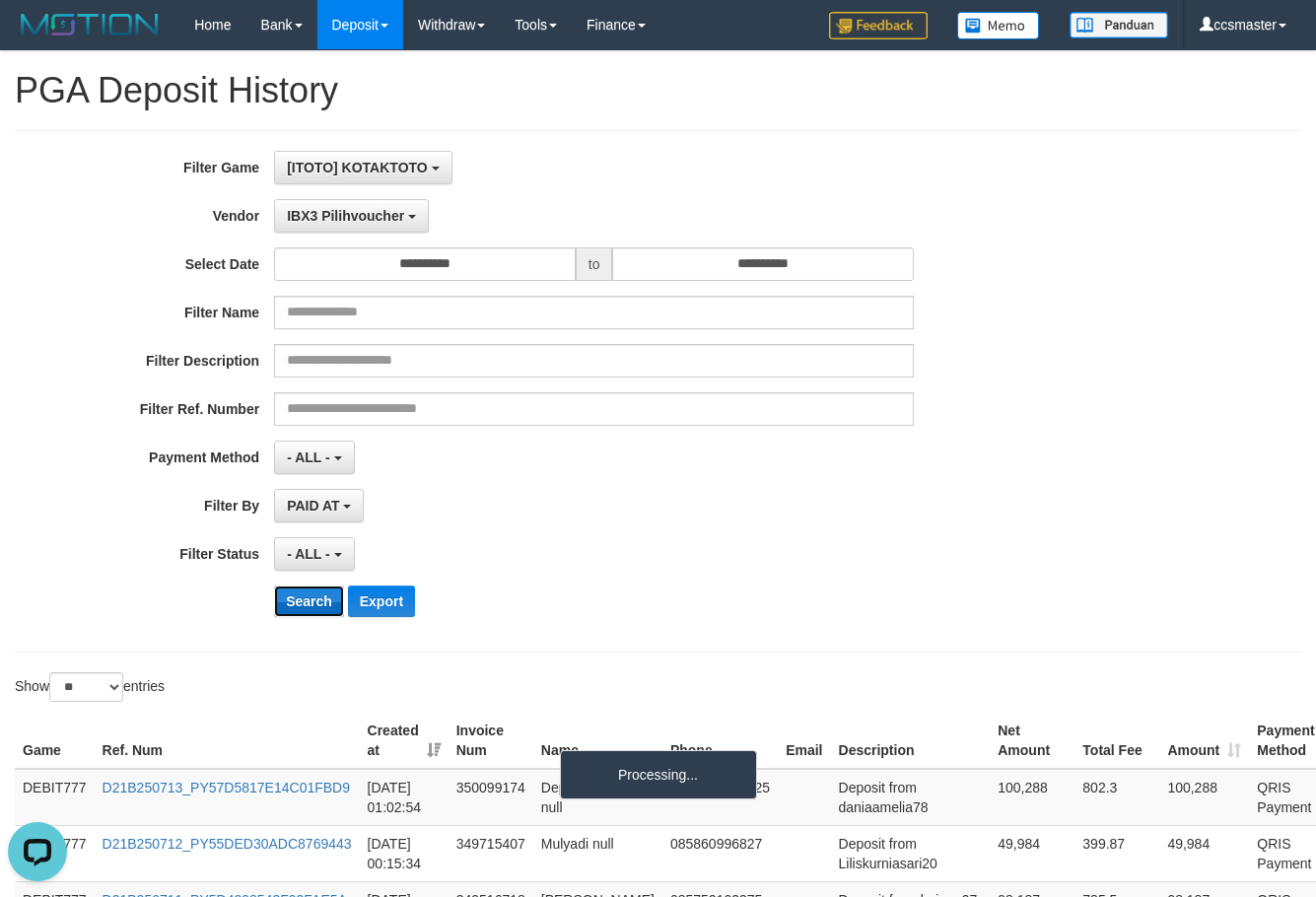 click on "Search" at bounding box center (309, 601) 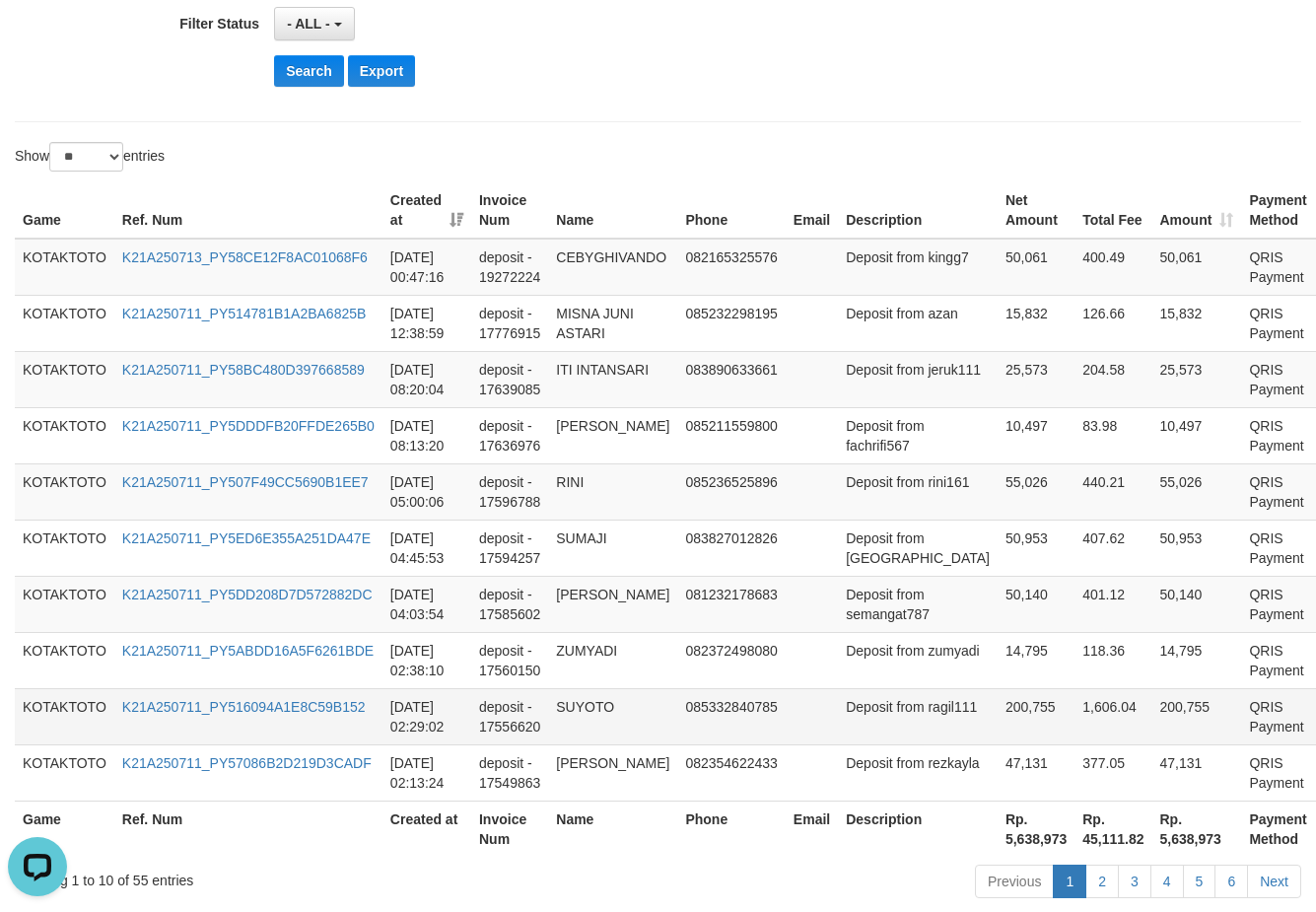 scroll, scrollTop: 633, scrollLeft: 0, axis: vertical 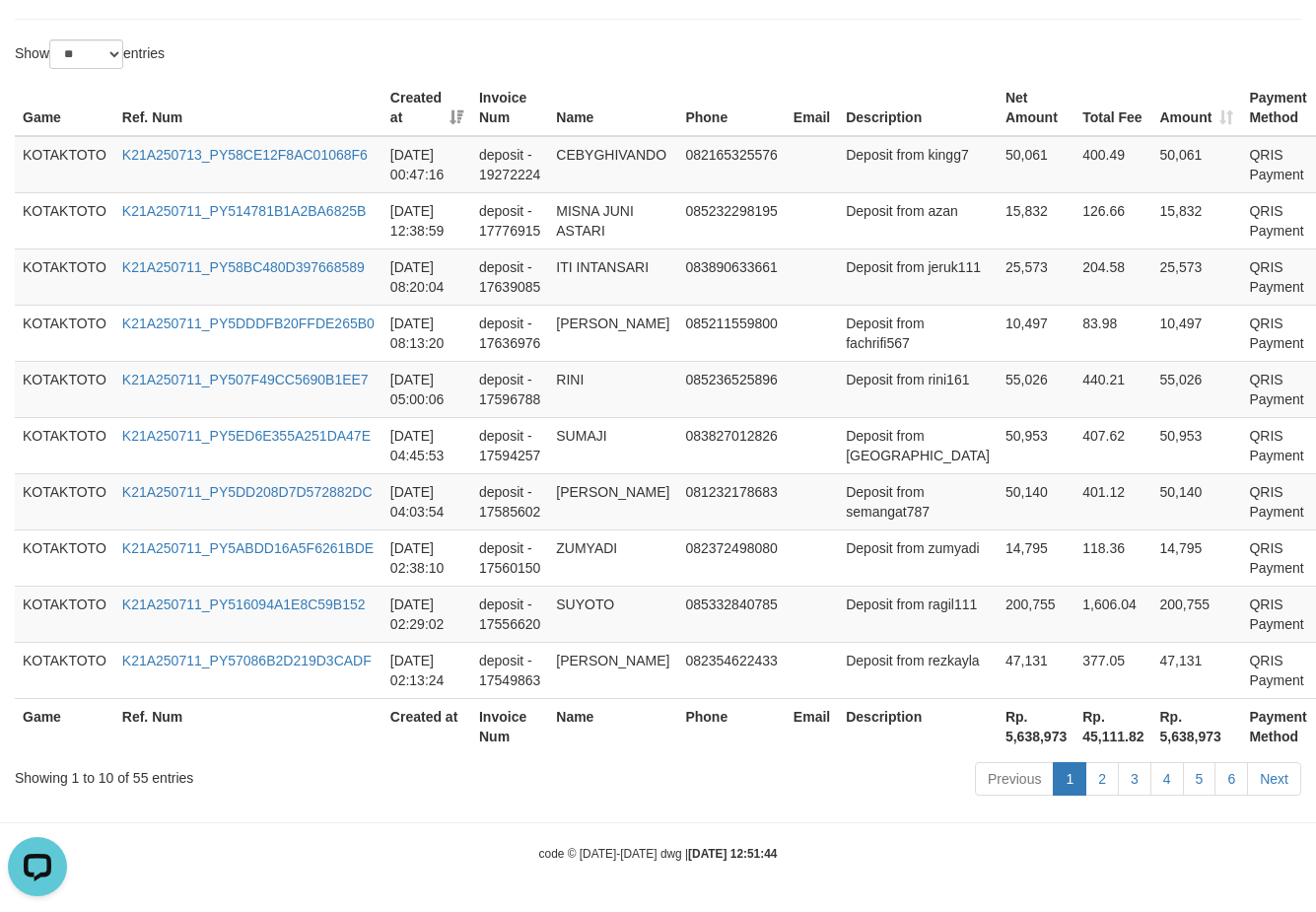 click on "Rp. 5,638,973" at bounding box center [1036, 726] 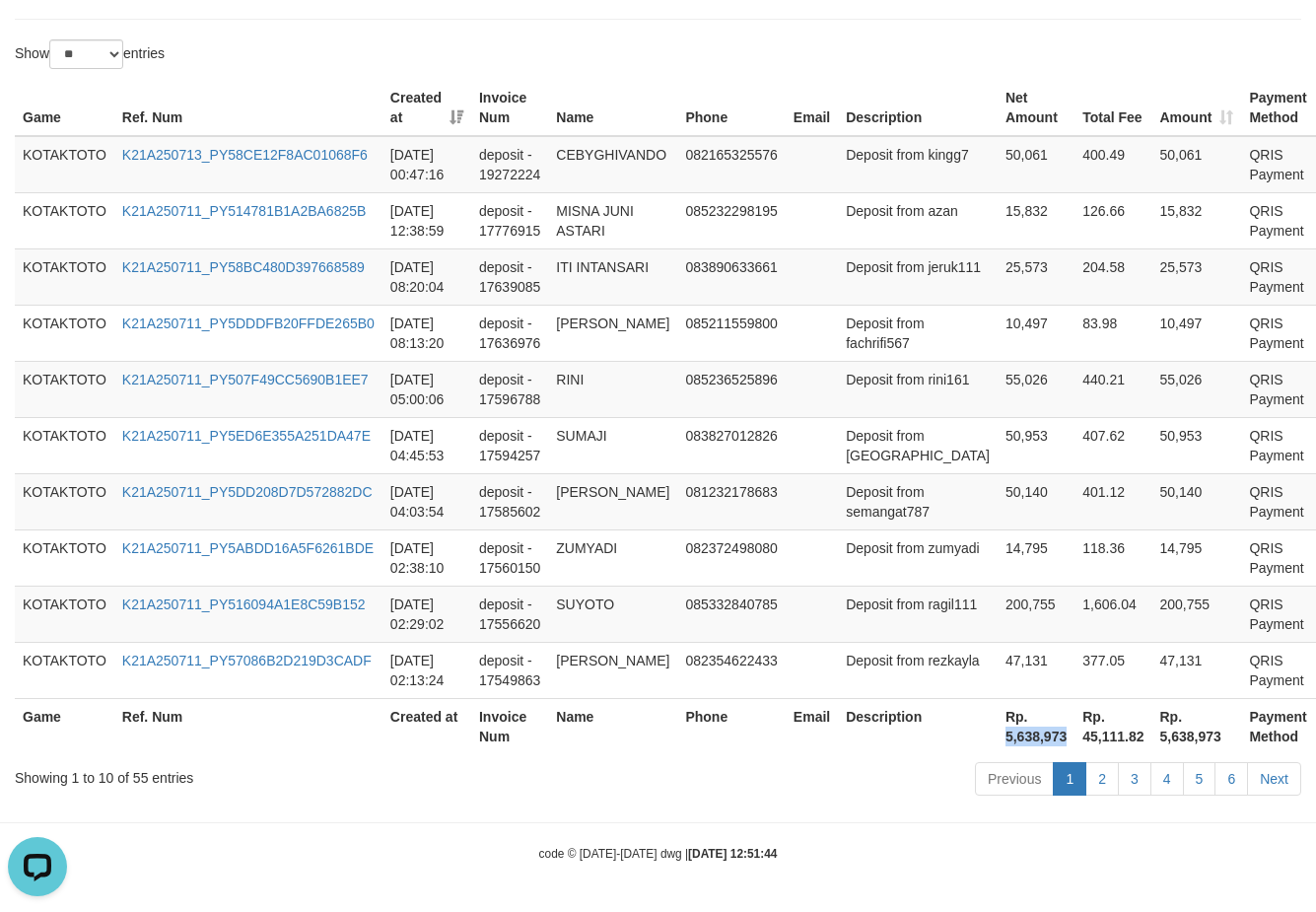 copy on "5,638,973" 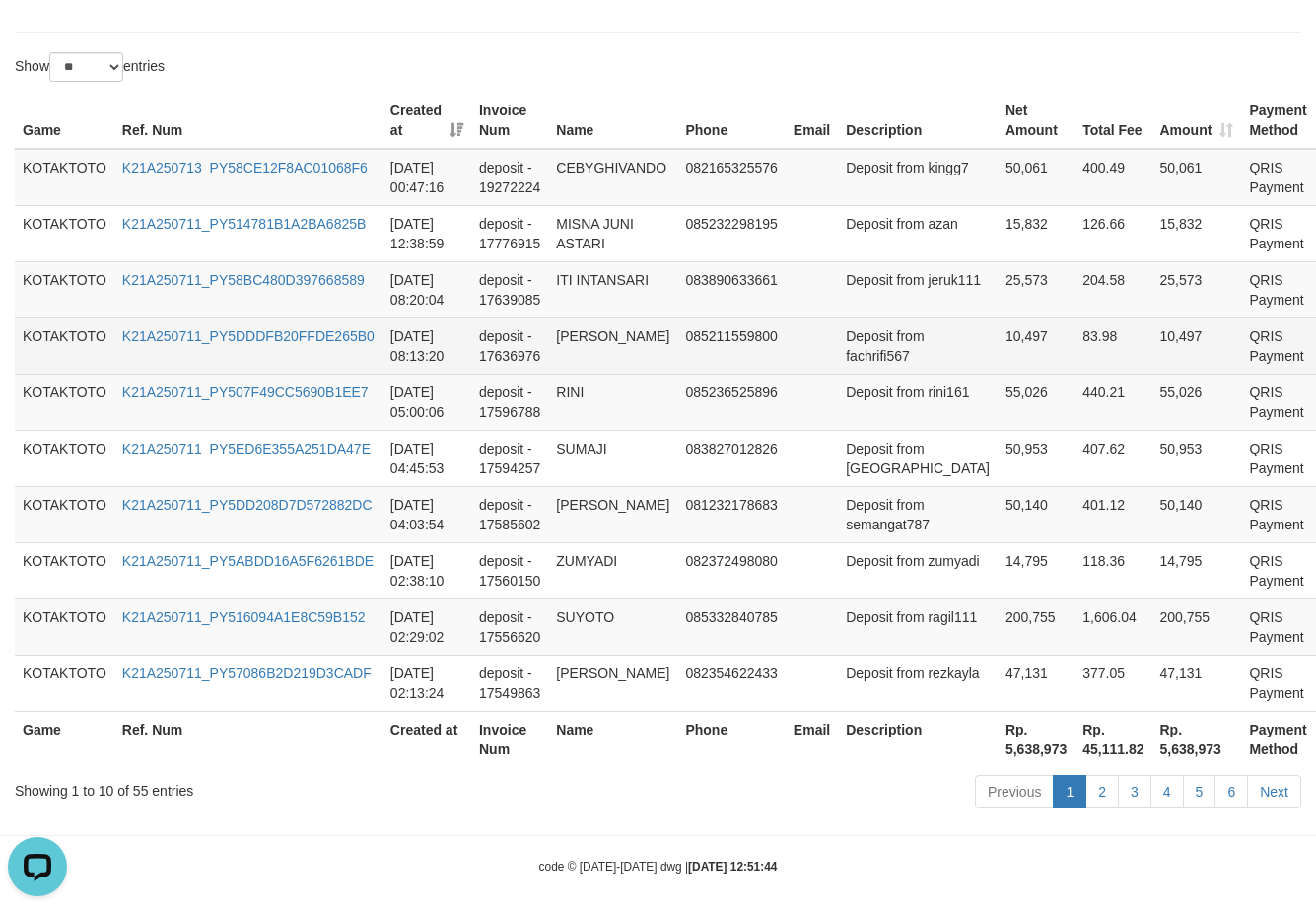 scroll, scrollTop: 534, scrollLeft: 0, axis: vertical 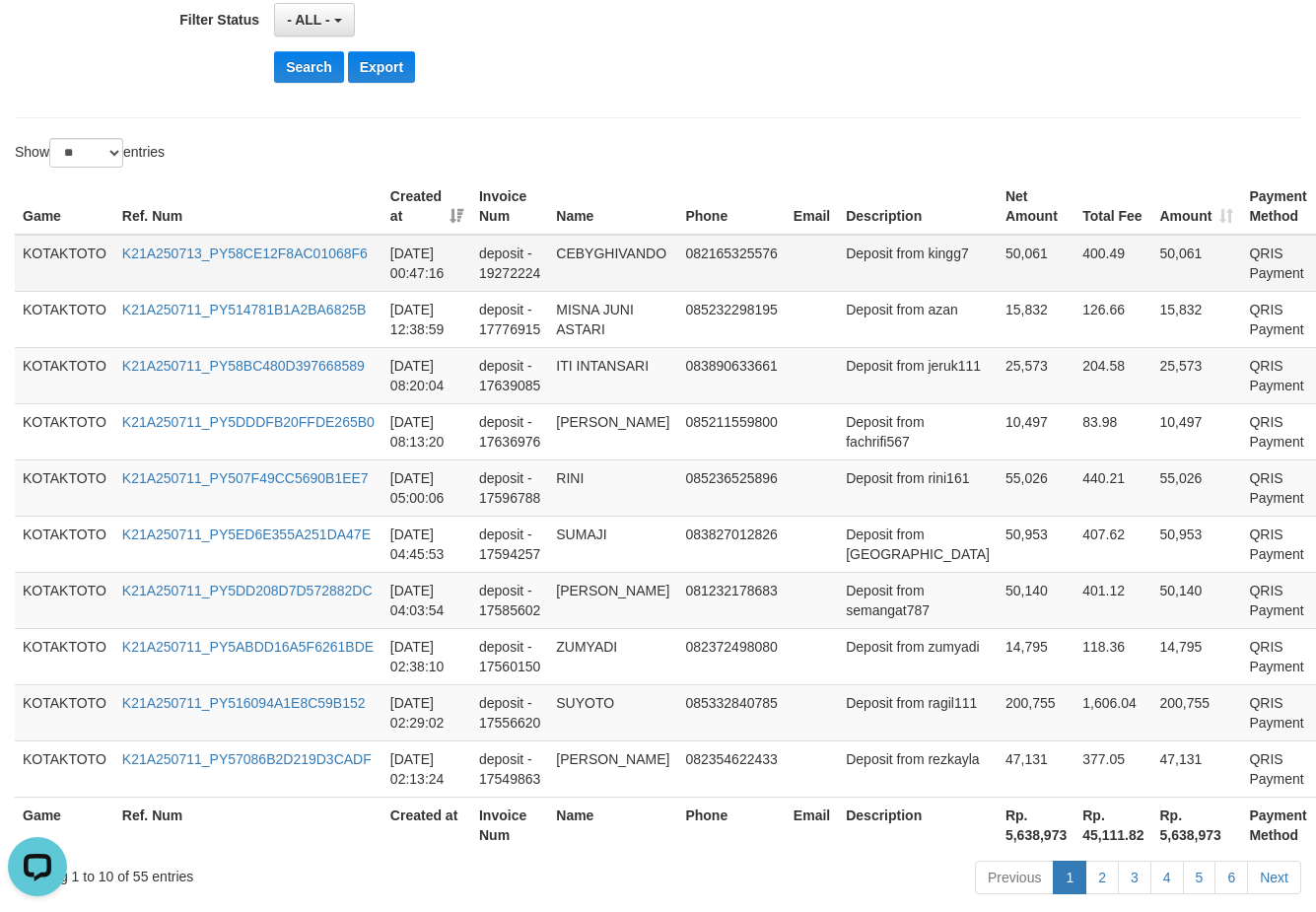 click on "50,061" at bounding box center [1036, 263] 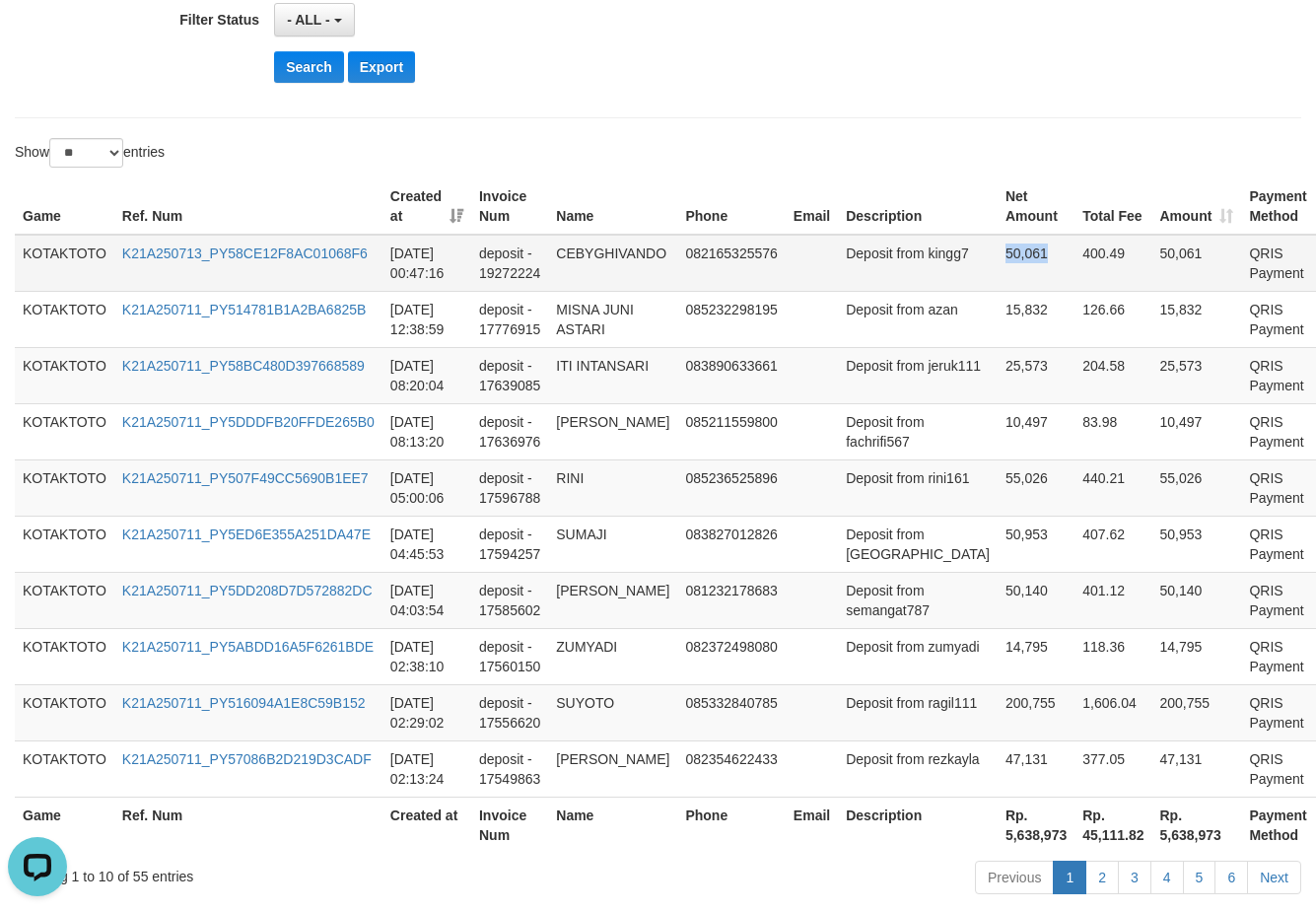 copy on "50,061" 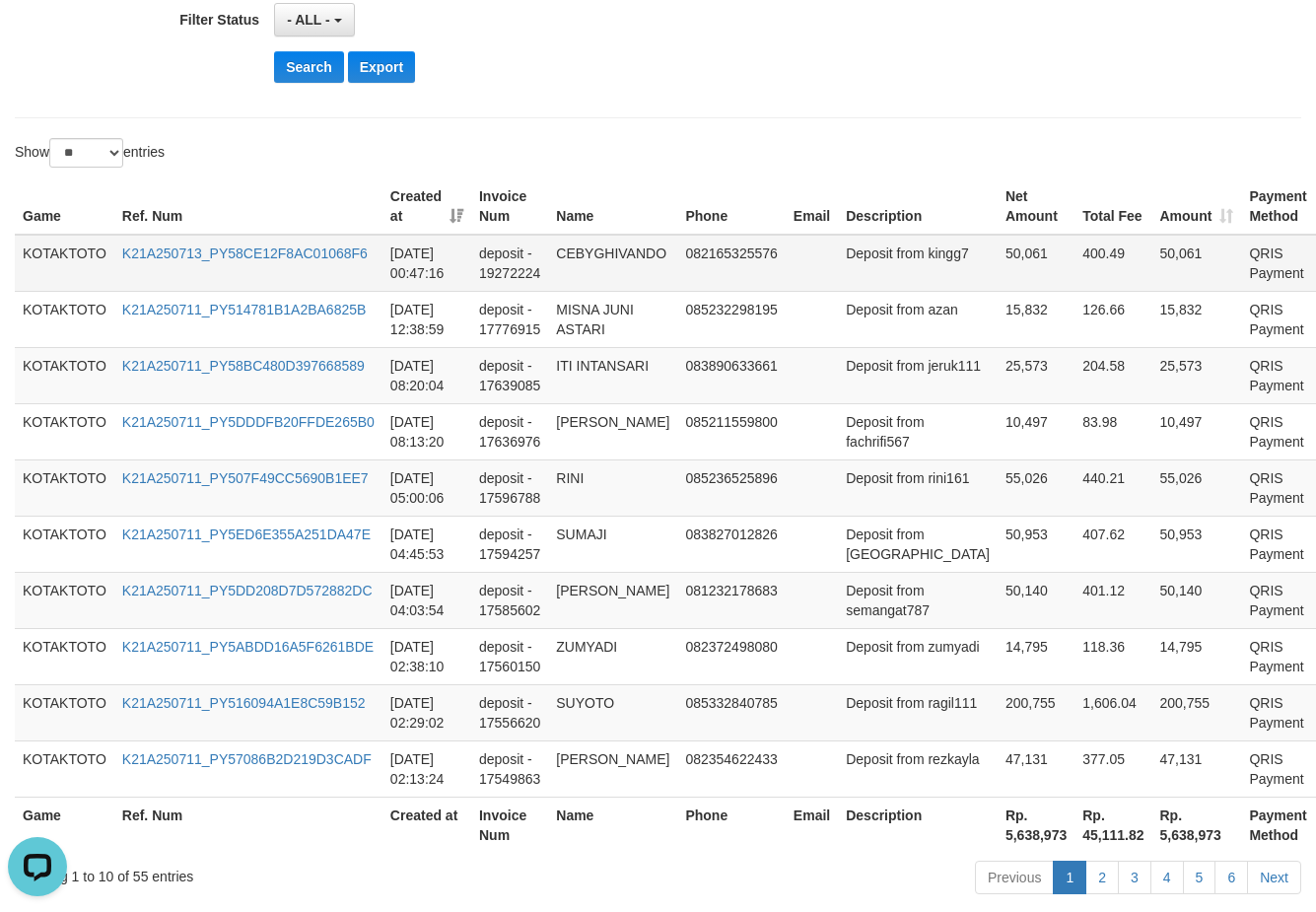 click on "Deposit from kingg7" at bounding box center (918, 263) 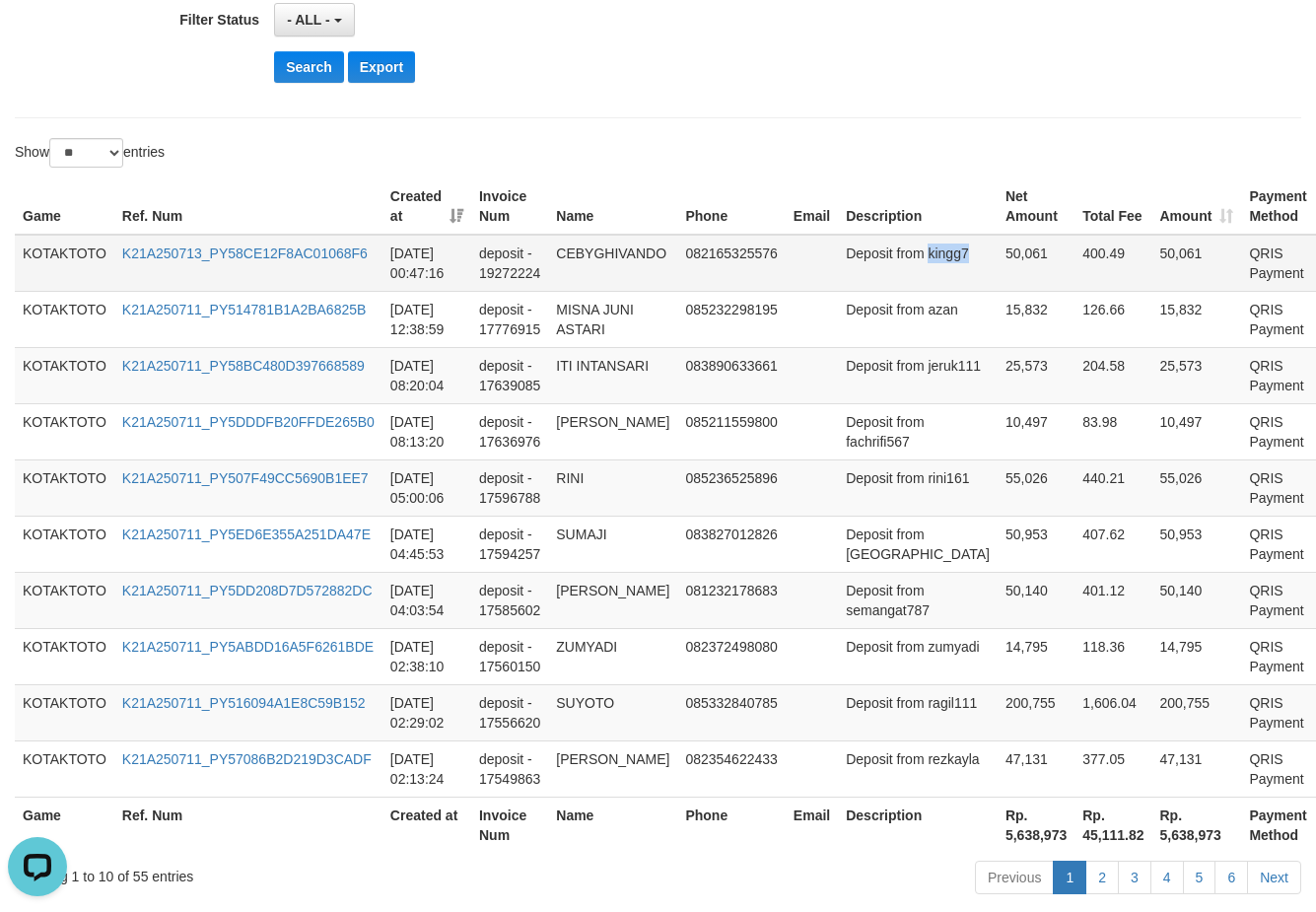 click on "Deposit from kingg7" at bounding box center (918, 263) 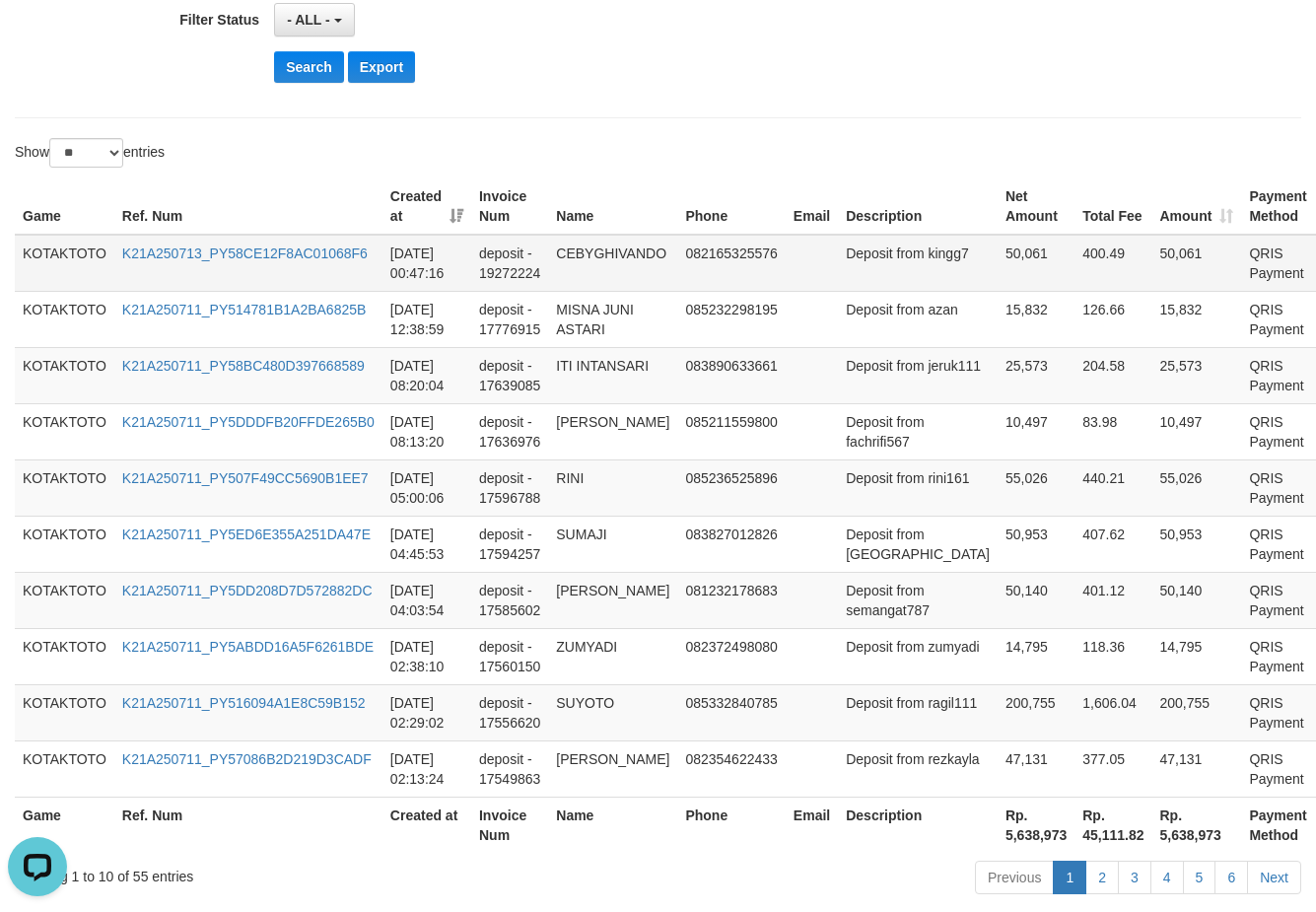 click on "CEBYGHIVANDO" at bounding box center [612, 263] 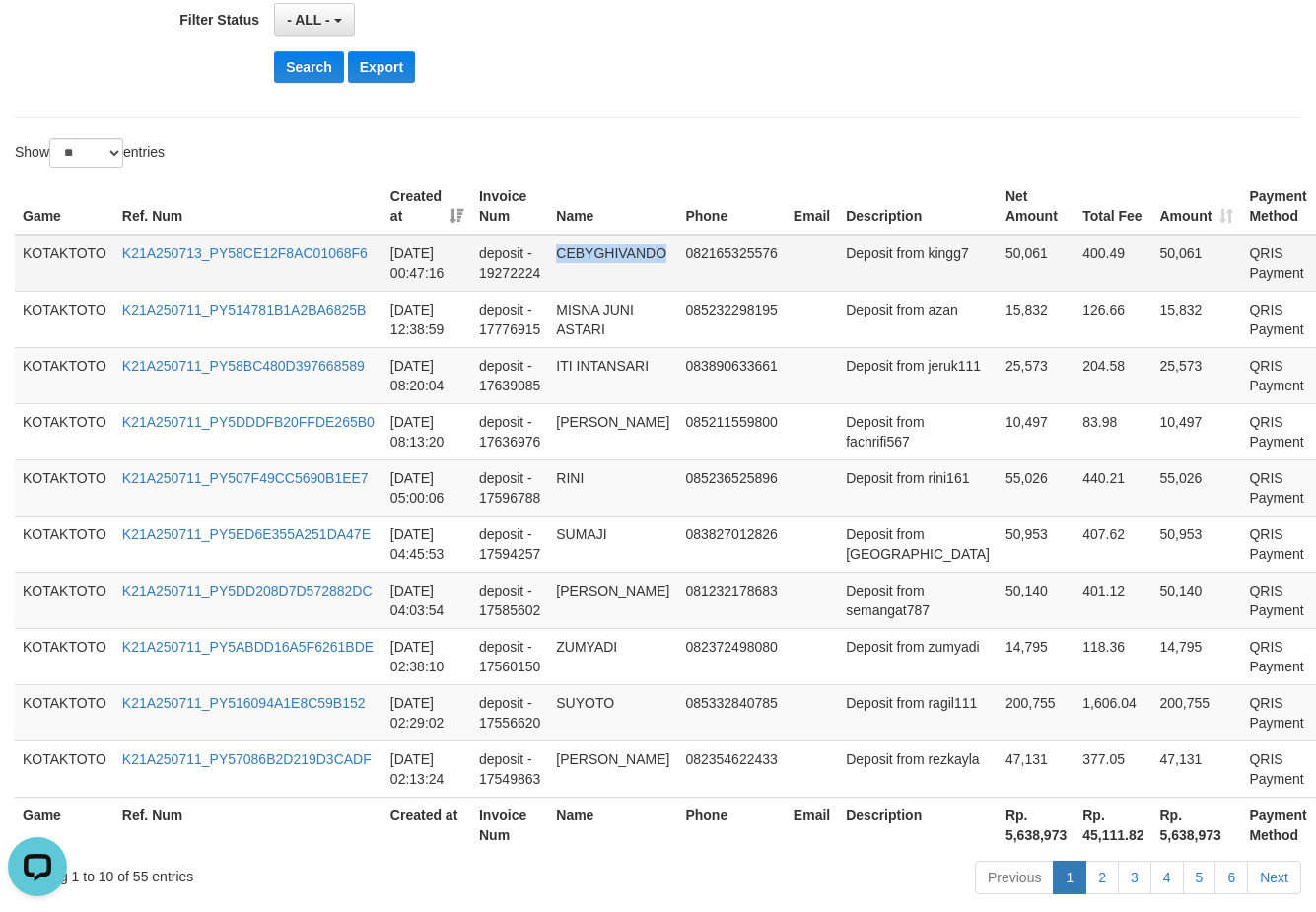 click on "CEBYGHIVANDO" at bounding box center (612, 263) 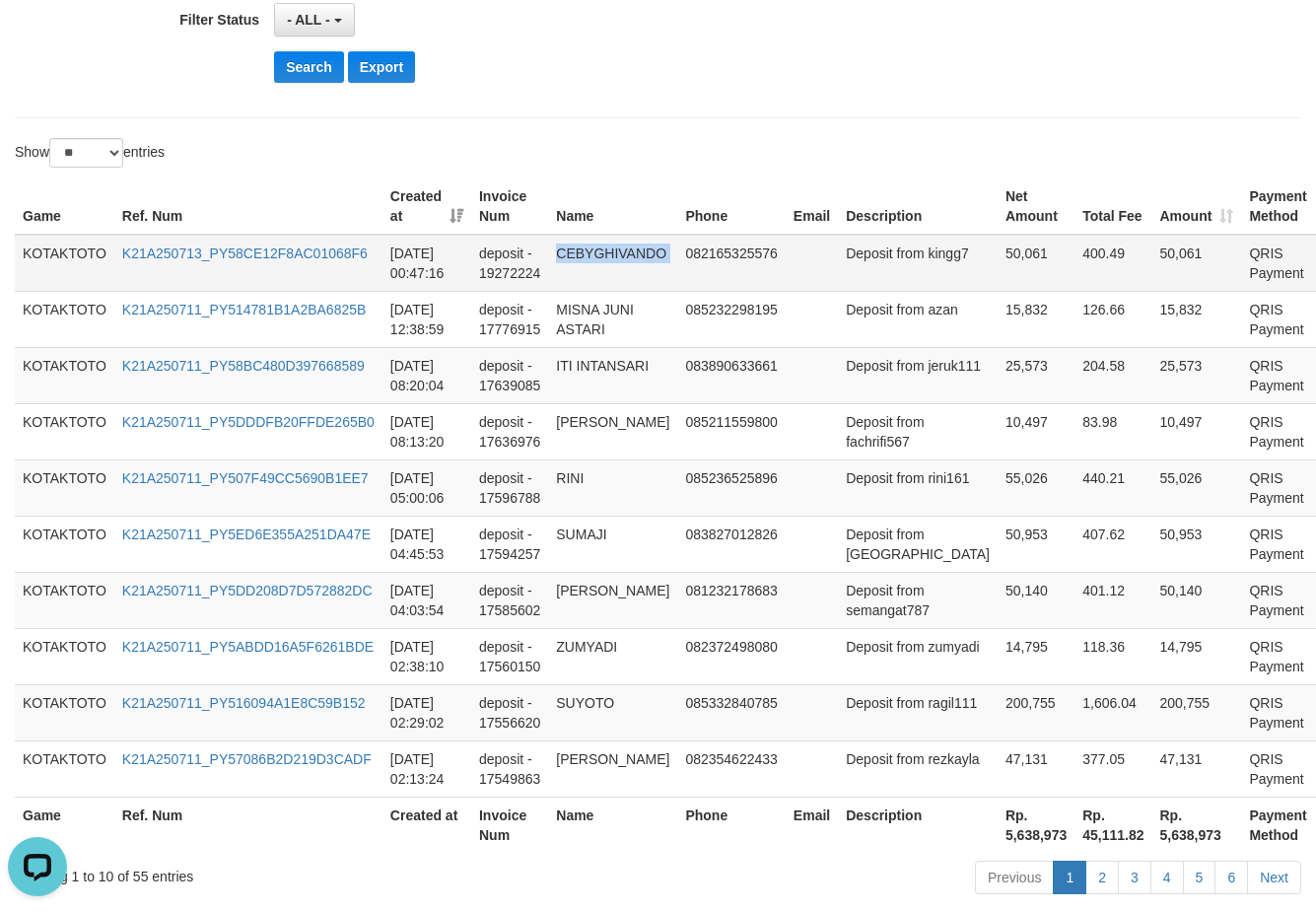 copy on "CEBYGHIVANDO" 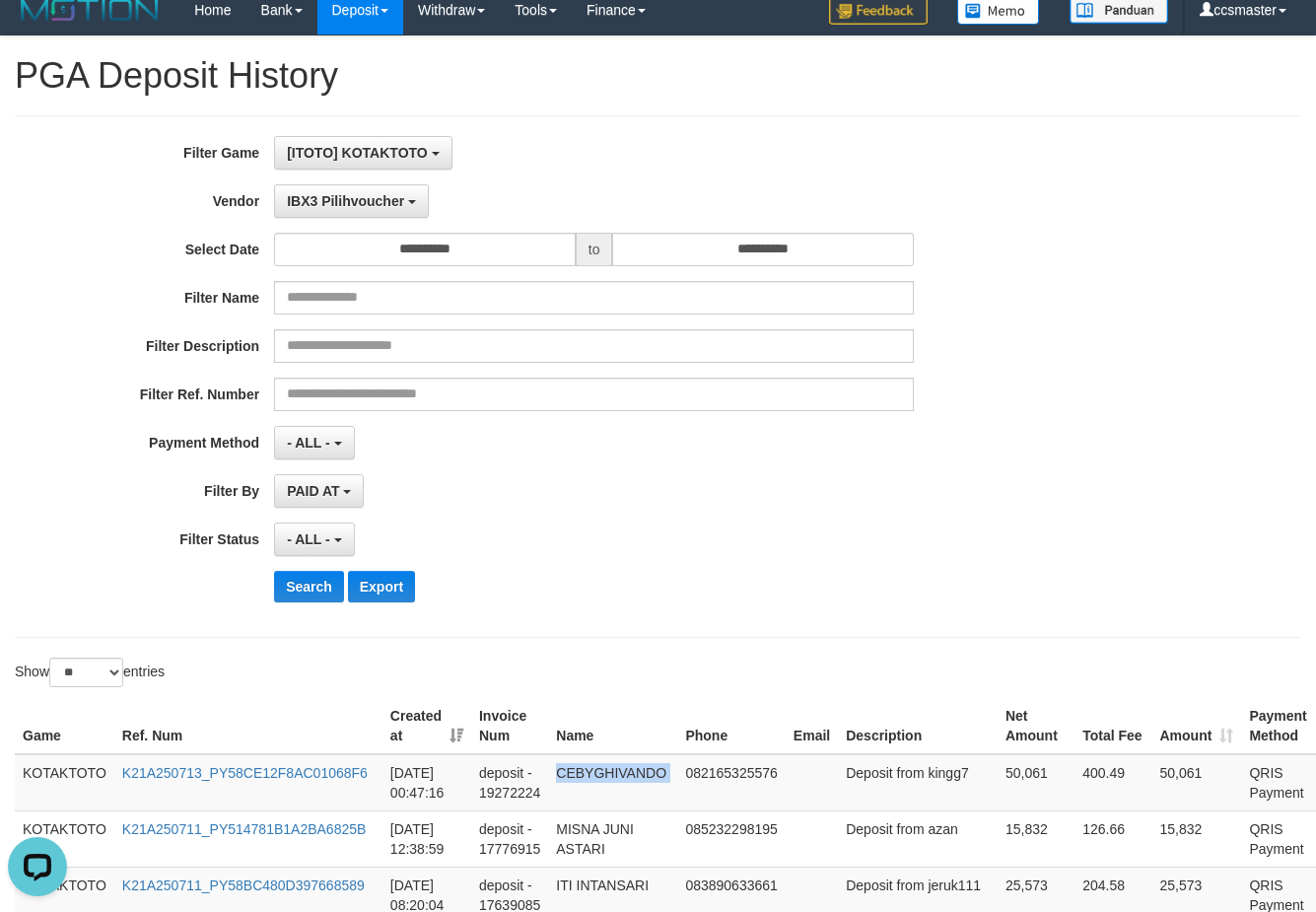 scroll, scrollTop: 0, scrollLeft: 0, axis: both 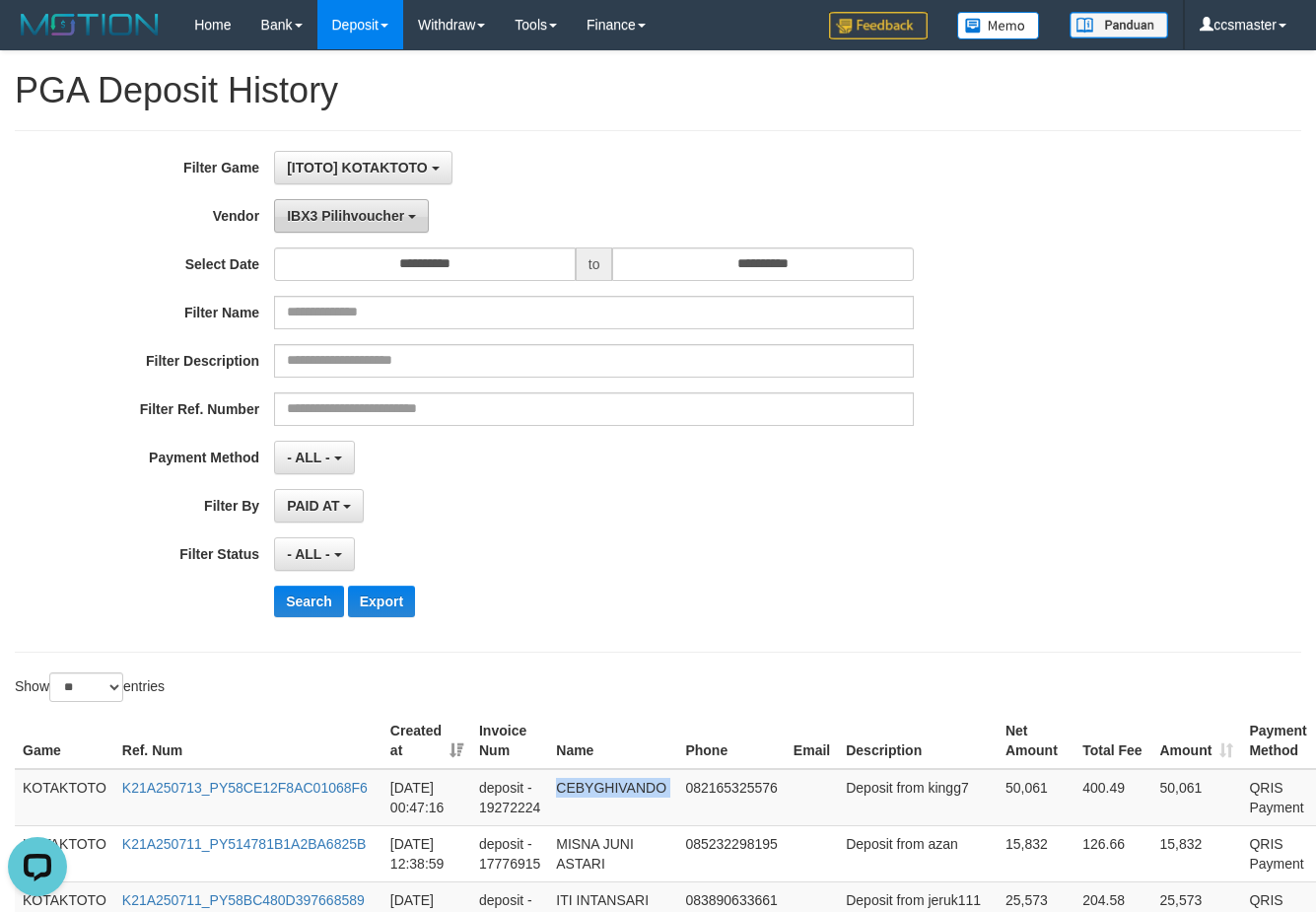 click on "IBX3 Pilihvoucher" at bounding box center [345, 216] 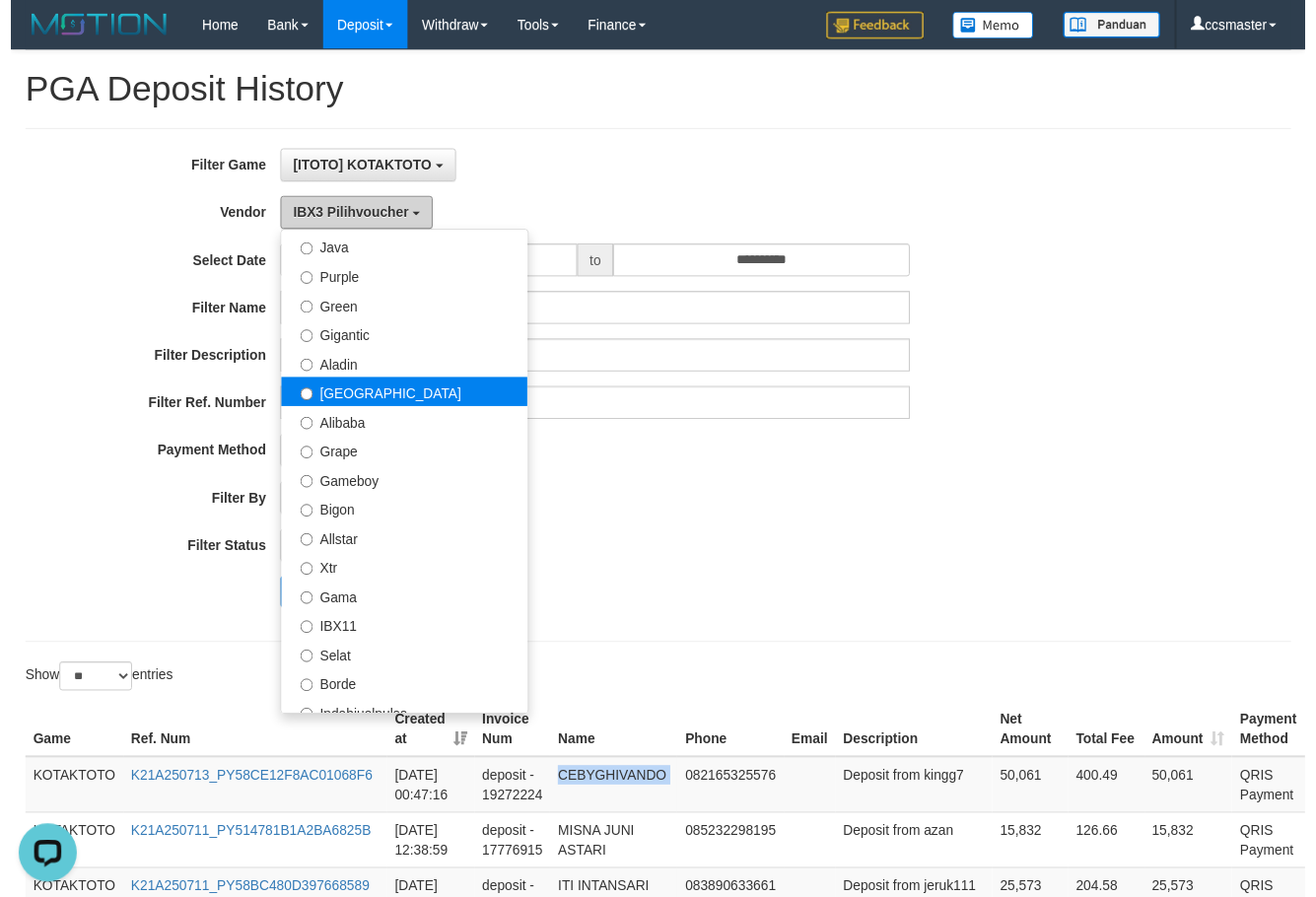 scroll, scrollTop: 85, scrollLeft: 0, axis: vertical 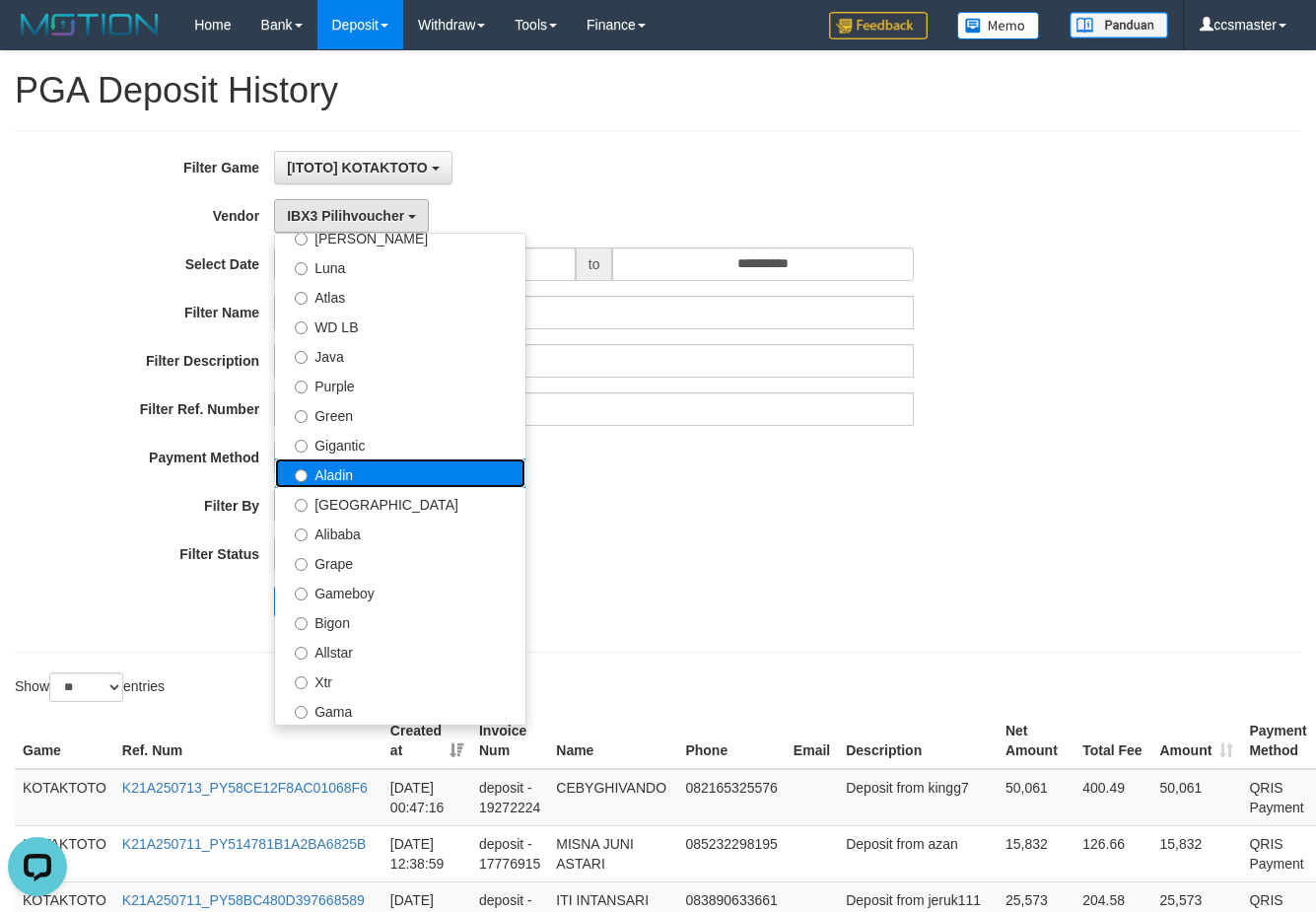 click on "Aladin" at bounding box center (400, 473) 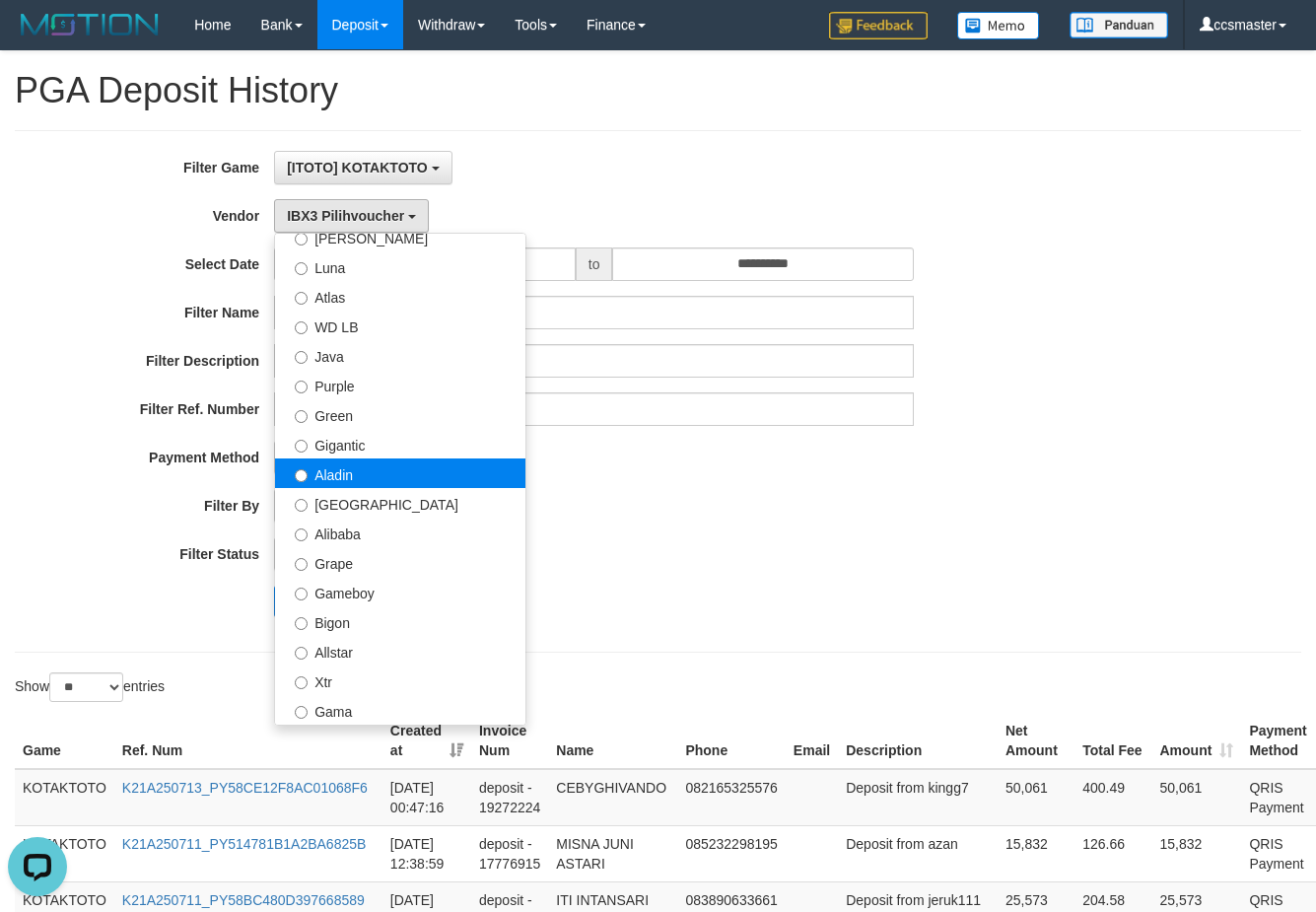 select on "**********" 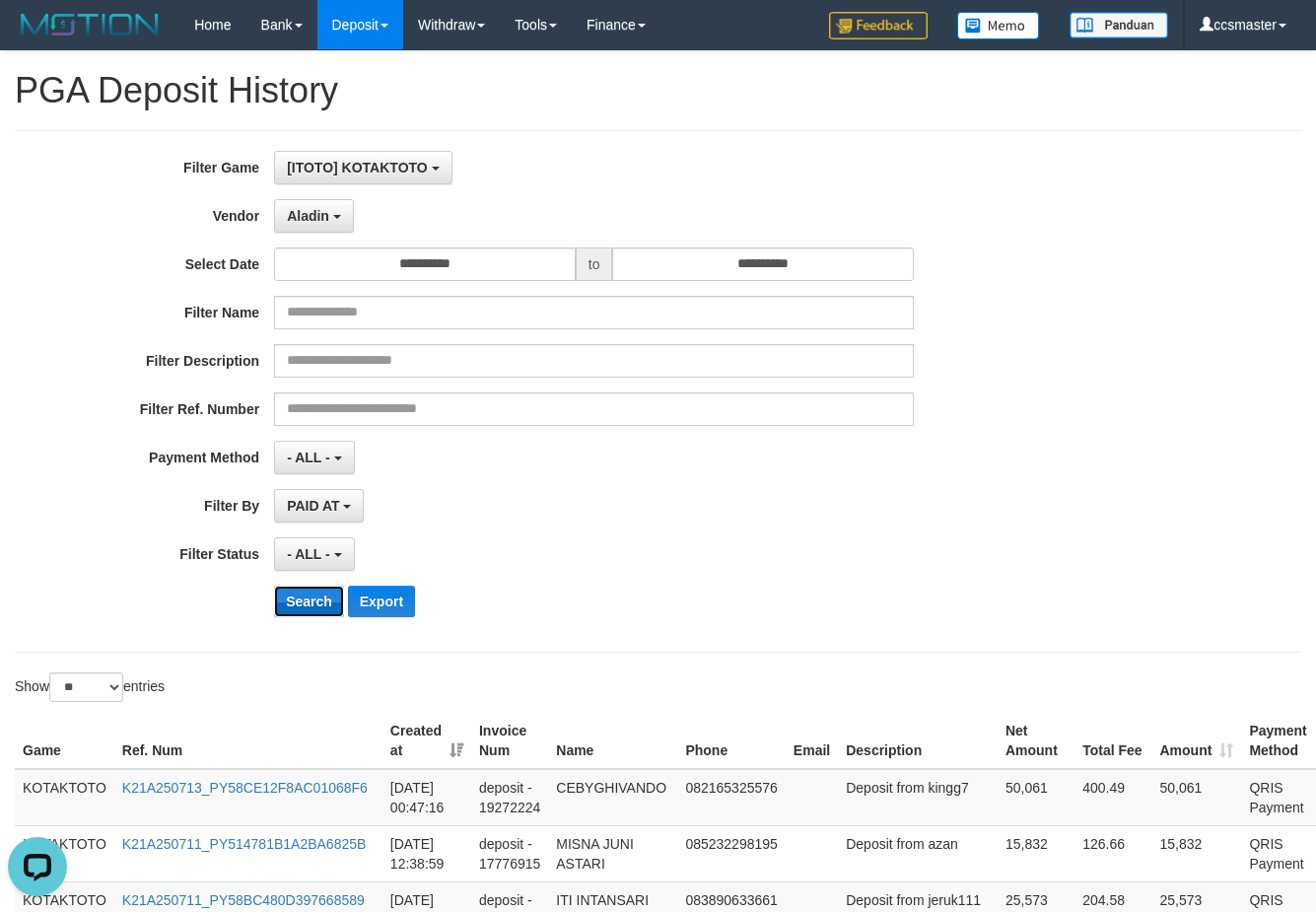 click on "Search" at bounding box center (309, 601) 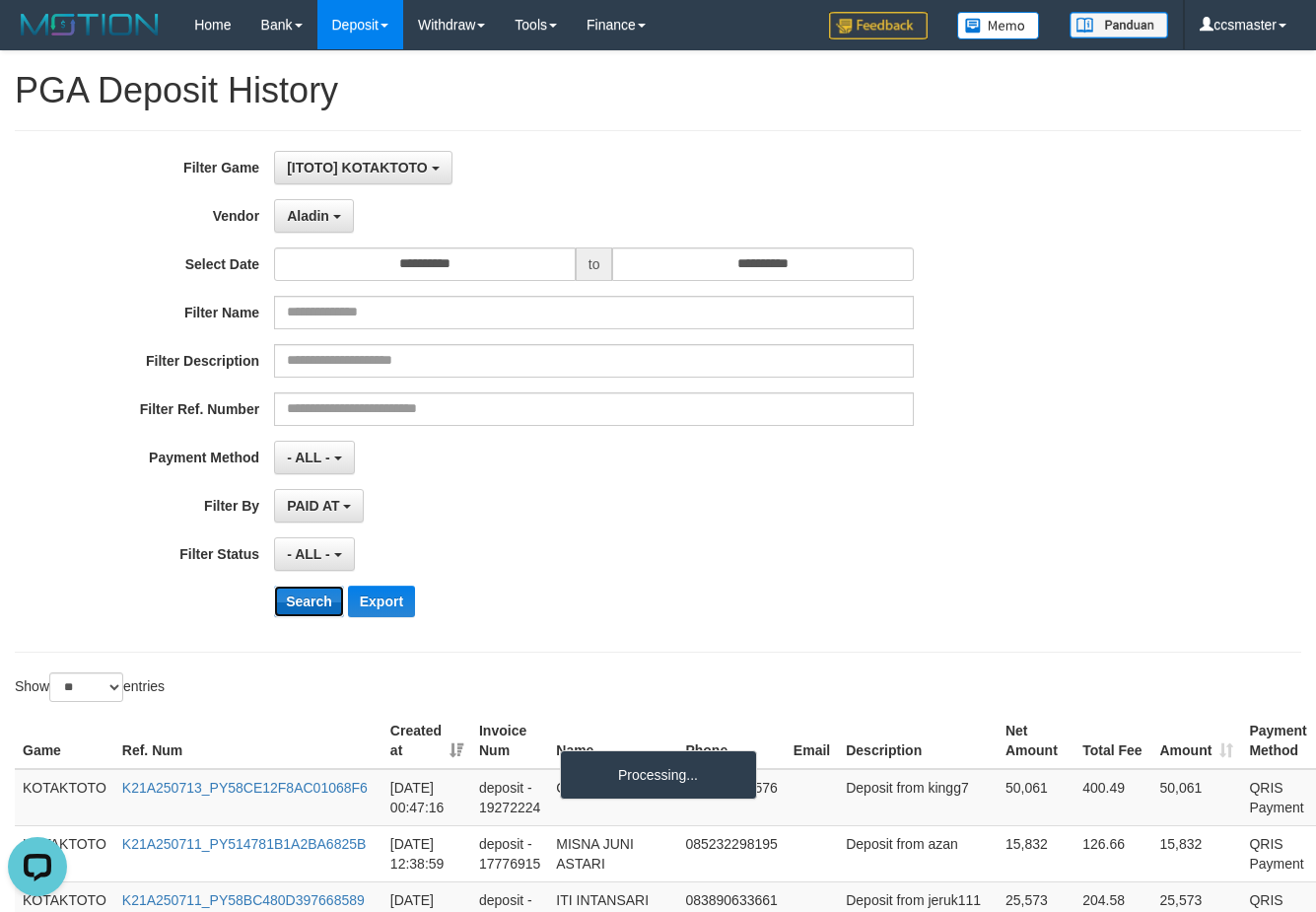 click on "Search" at bounding box center (309, 601) 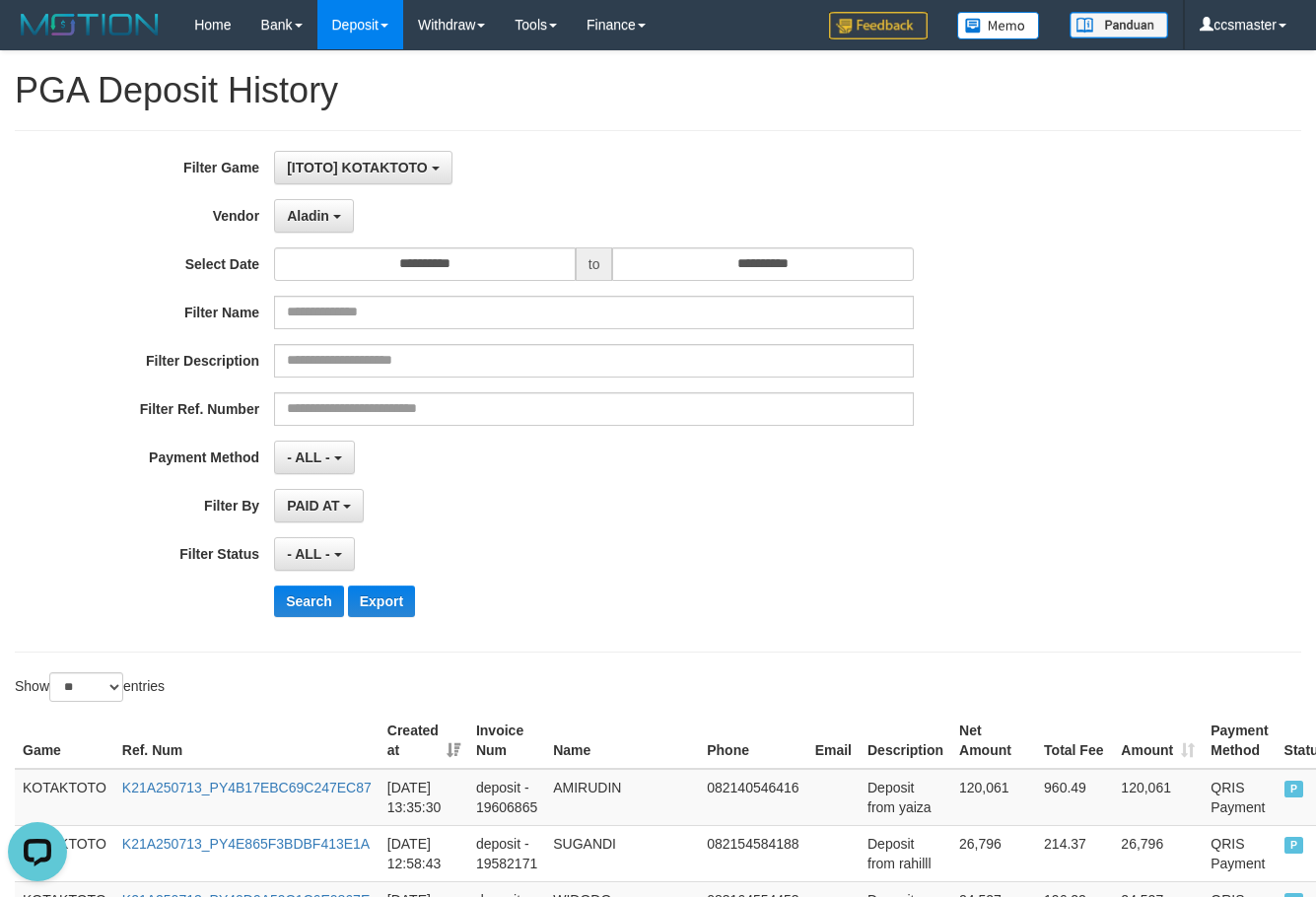 click on "Search
Export" at bounding box center (685, 601) 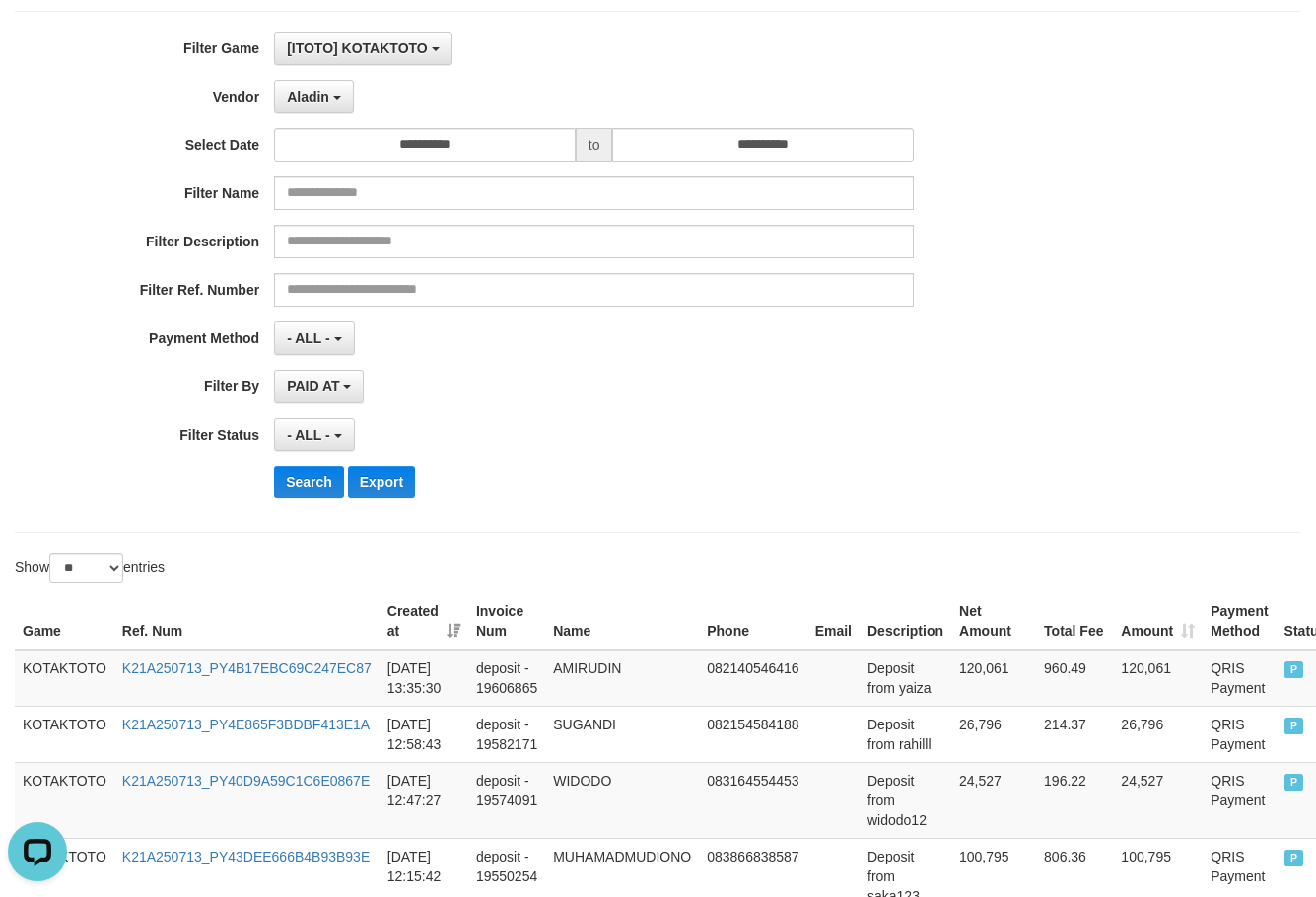scroll, scrollTop: 296, scrollLeft: 0, axis: vertical 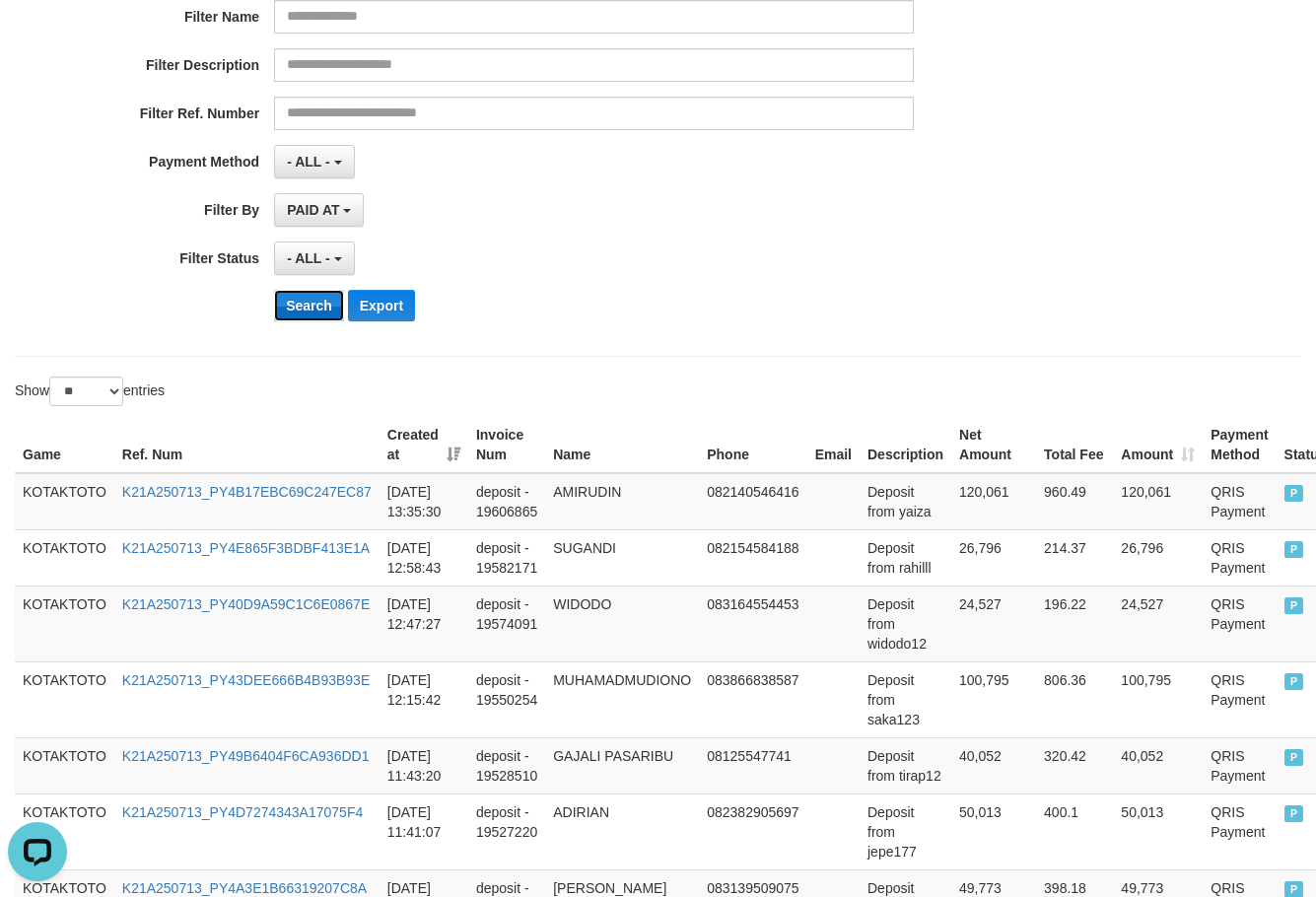 click on "Search" at bounding box center (309, 306) 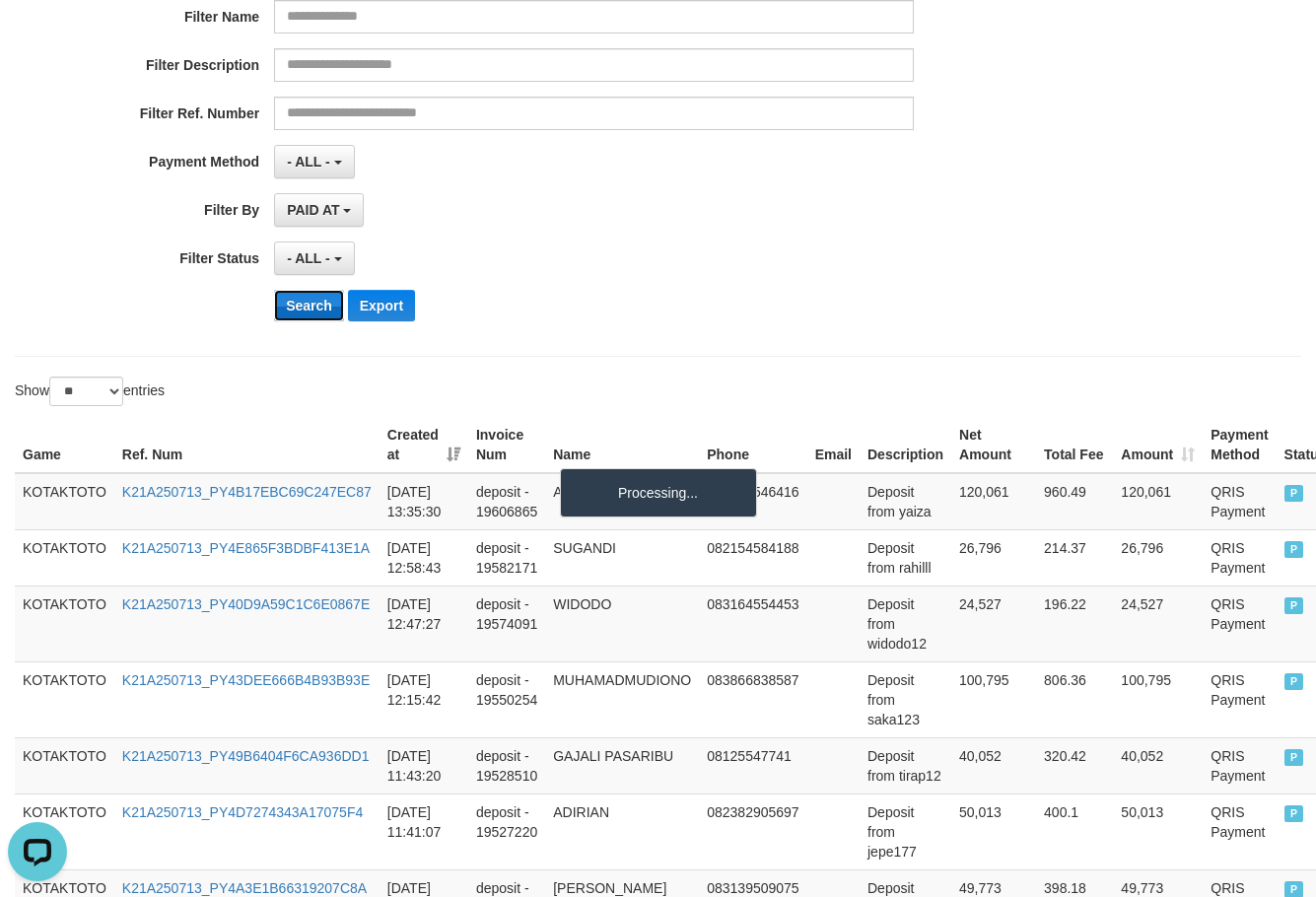 click on "Search" at bounding box center [309, 306] 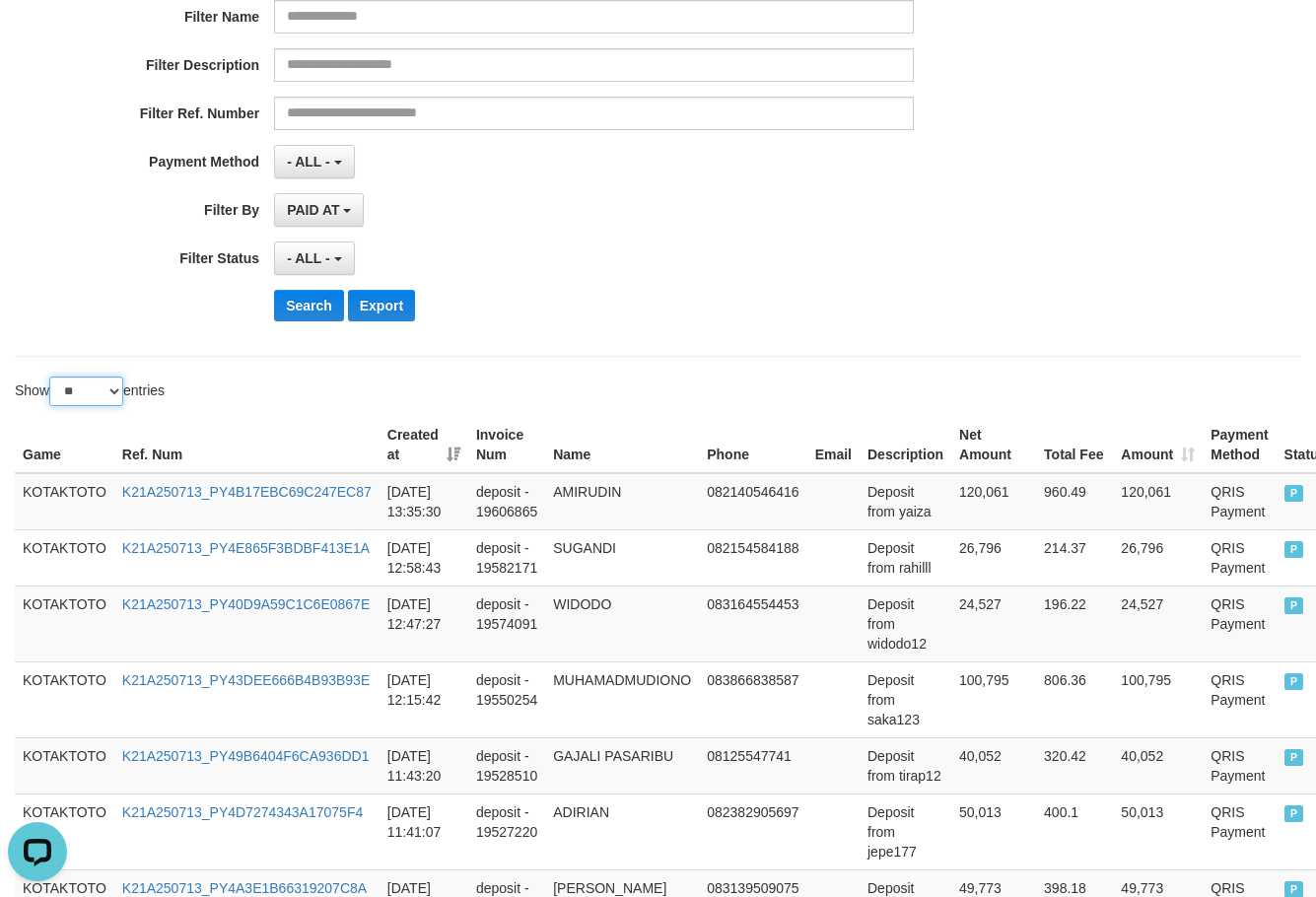 click on "** ** ** ***" at bounding box center [86, 391] 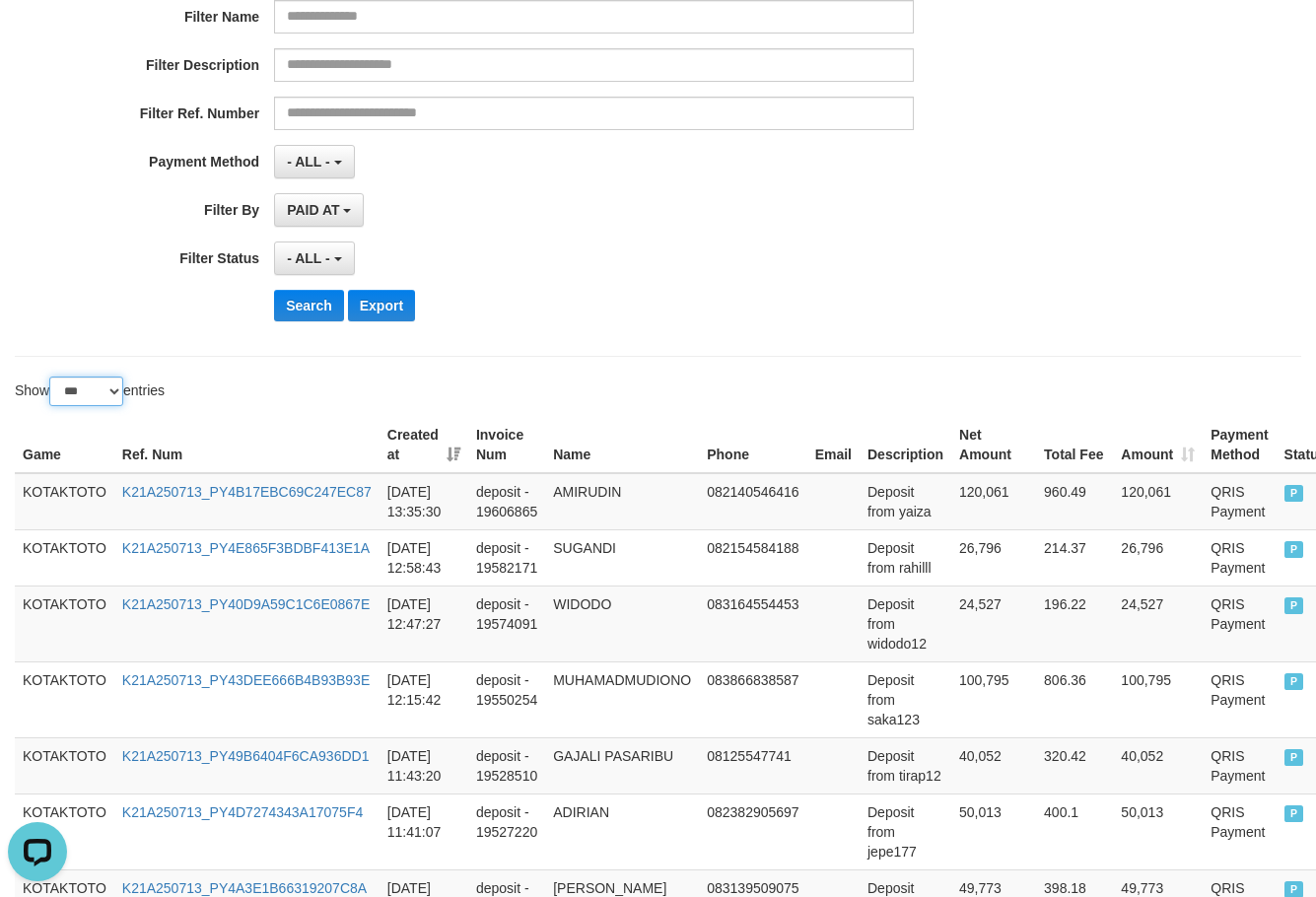 click on "** ** ** ***" at bounding box center (86, 391) 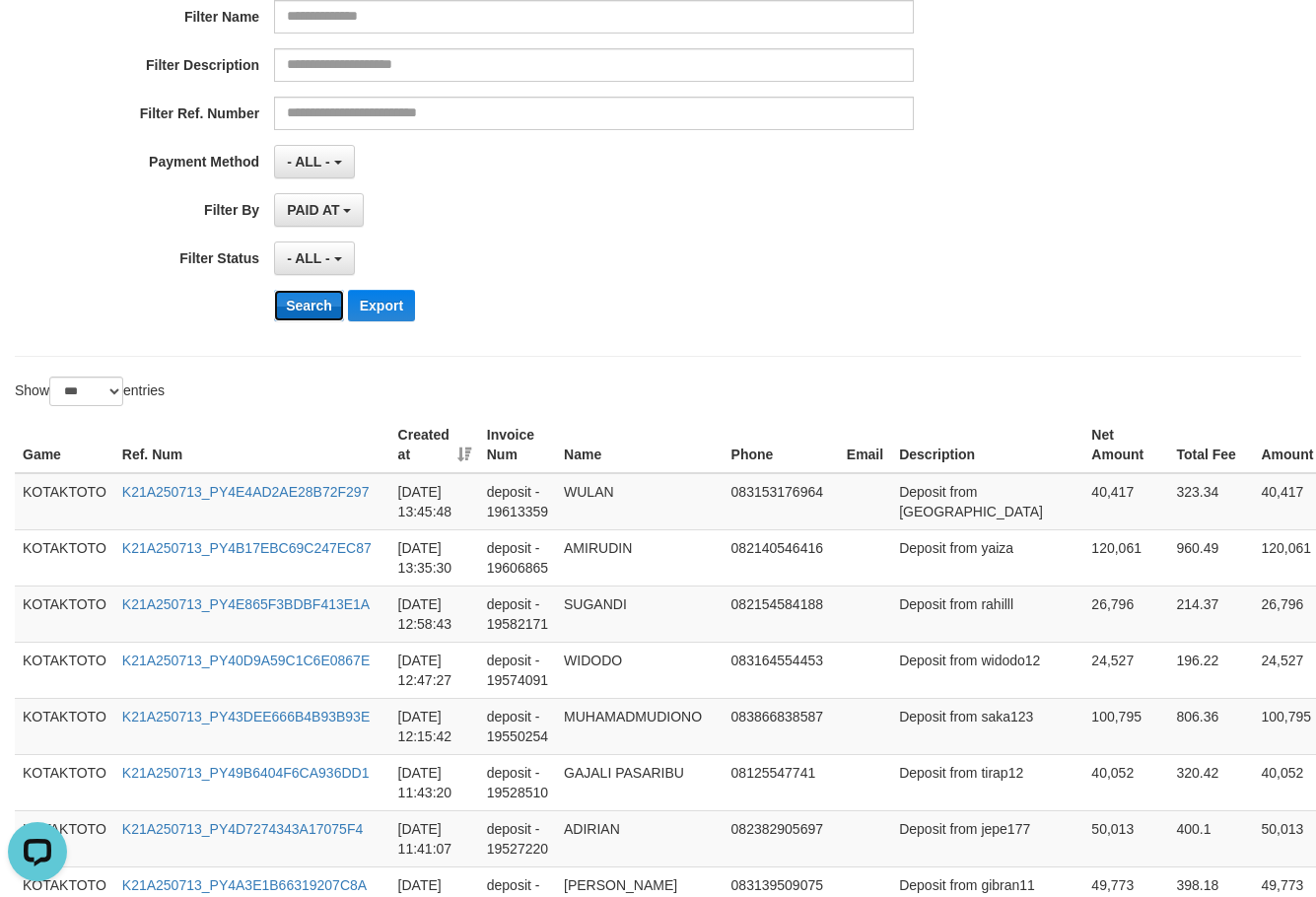 click on "Search" at bounding box center [309, 306] 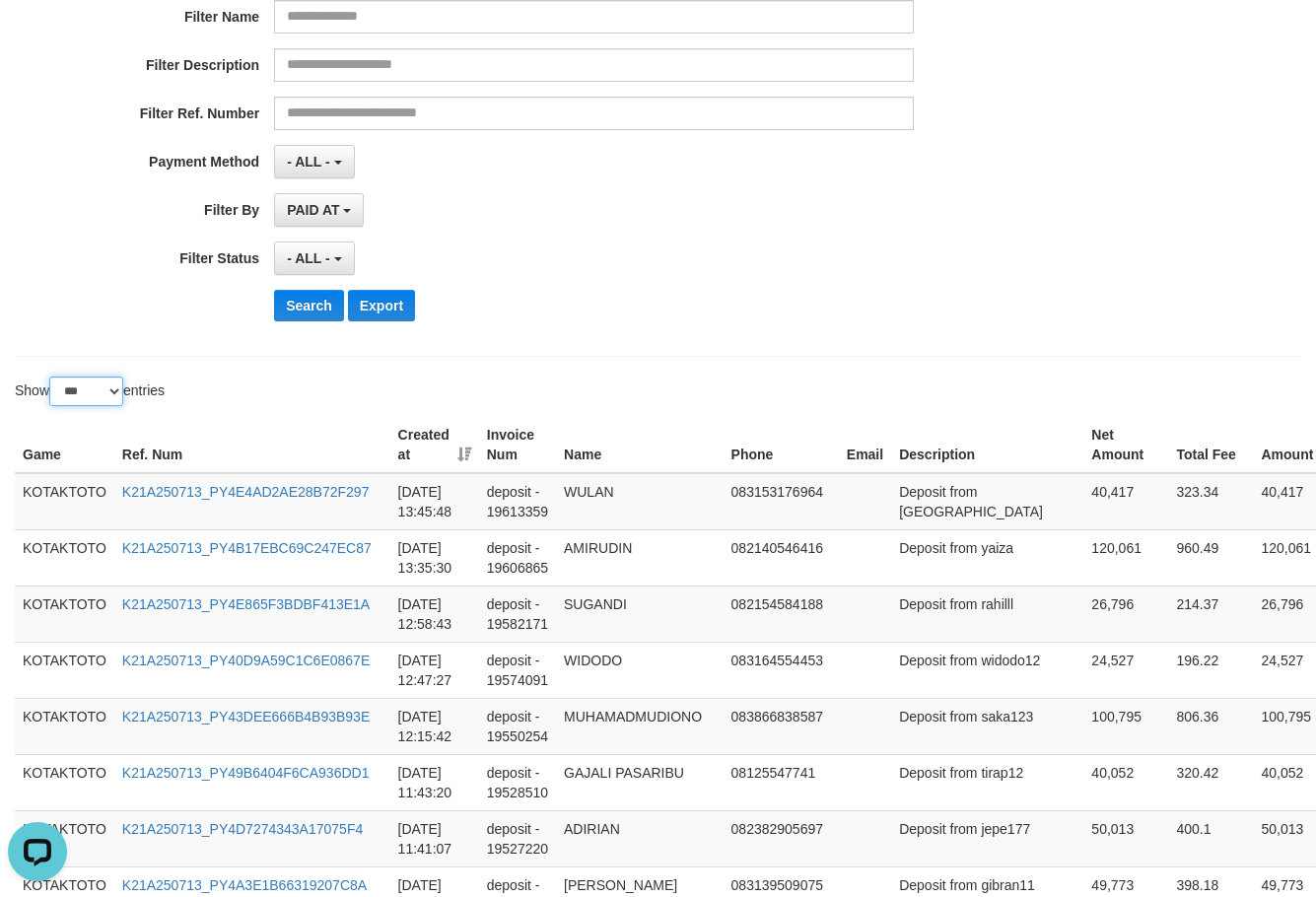 click on "** ** ** ***" at bounding box center [86, 391] 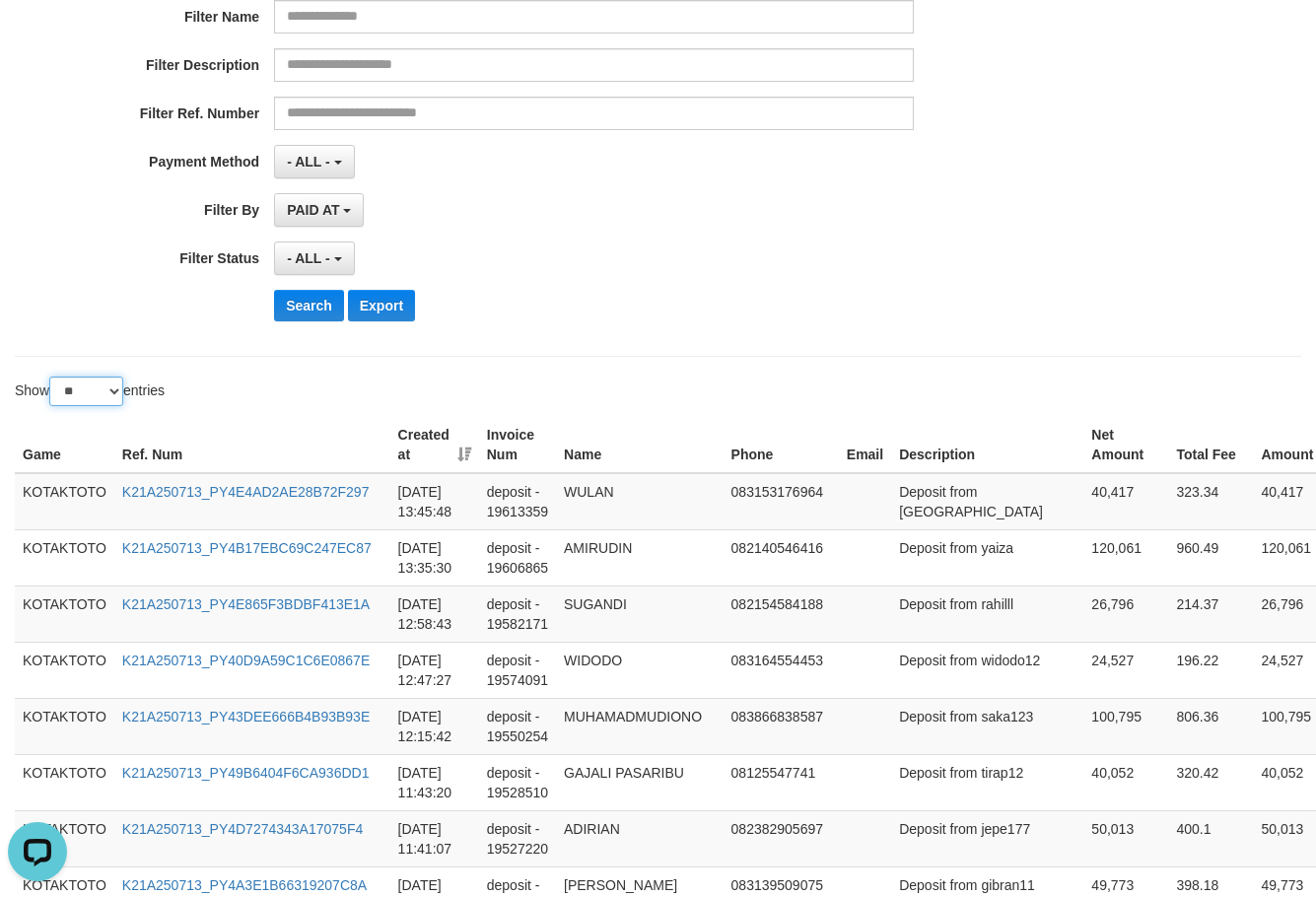 click on "** ** ** ***" at bounding box center (86, 391) 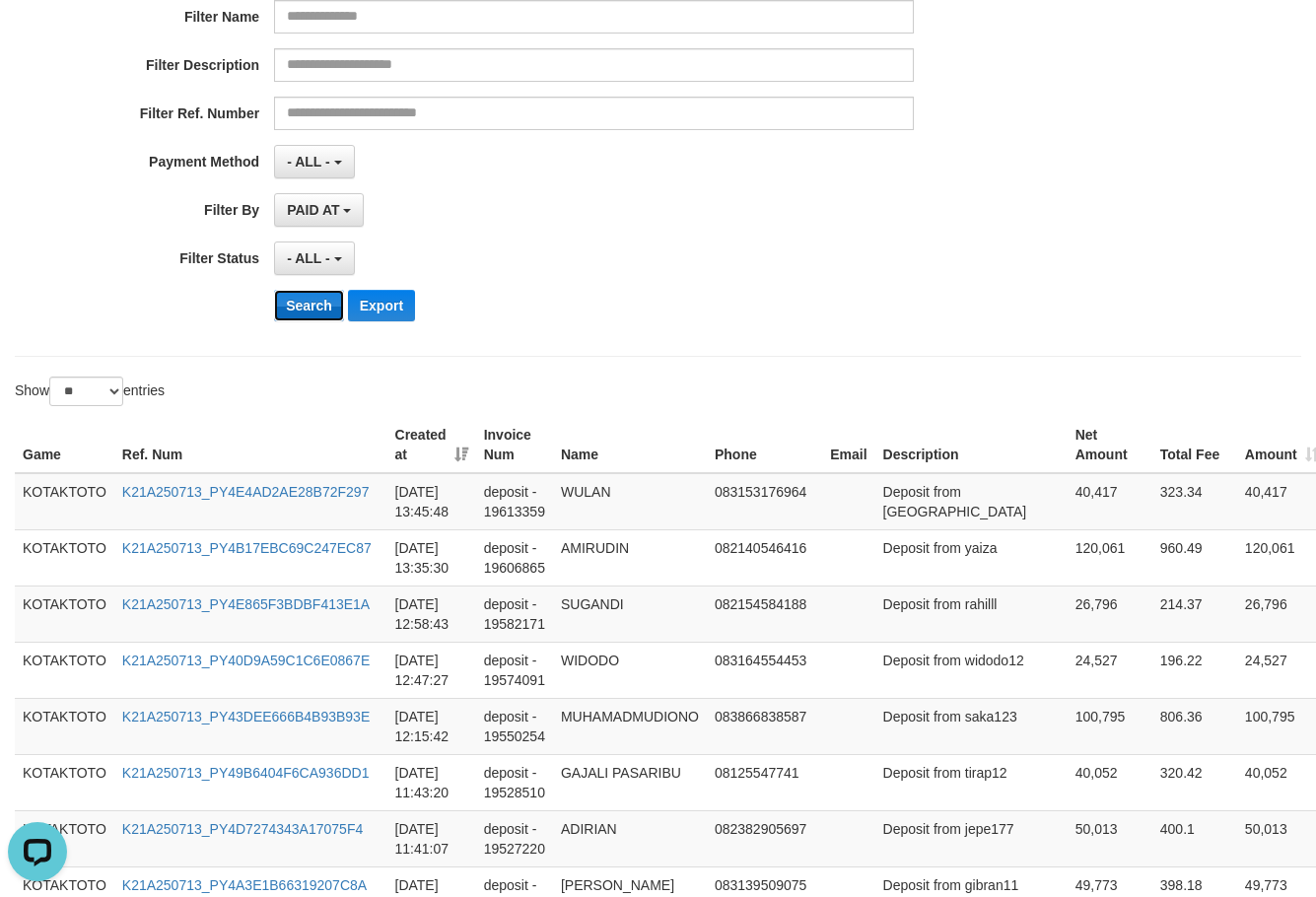 click on "Search" at bounding box center (309, 306) 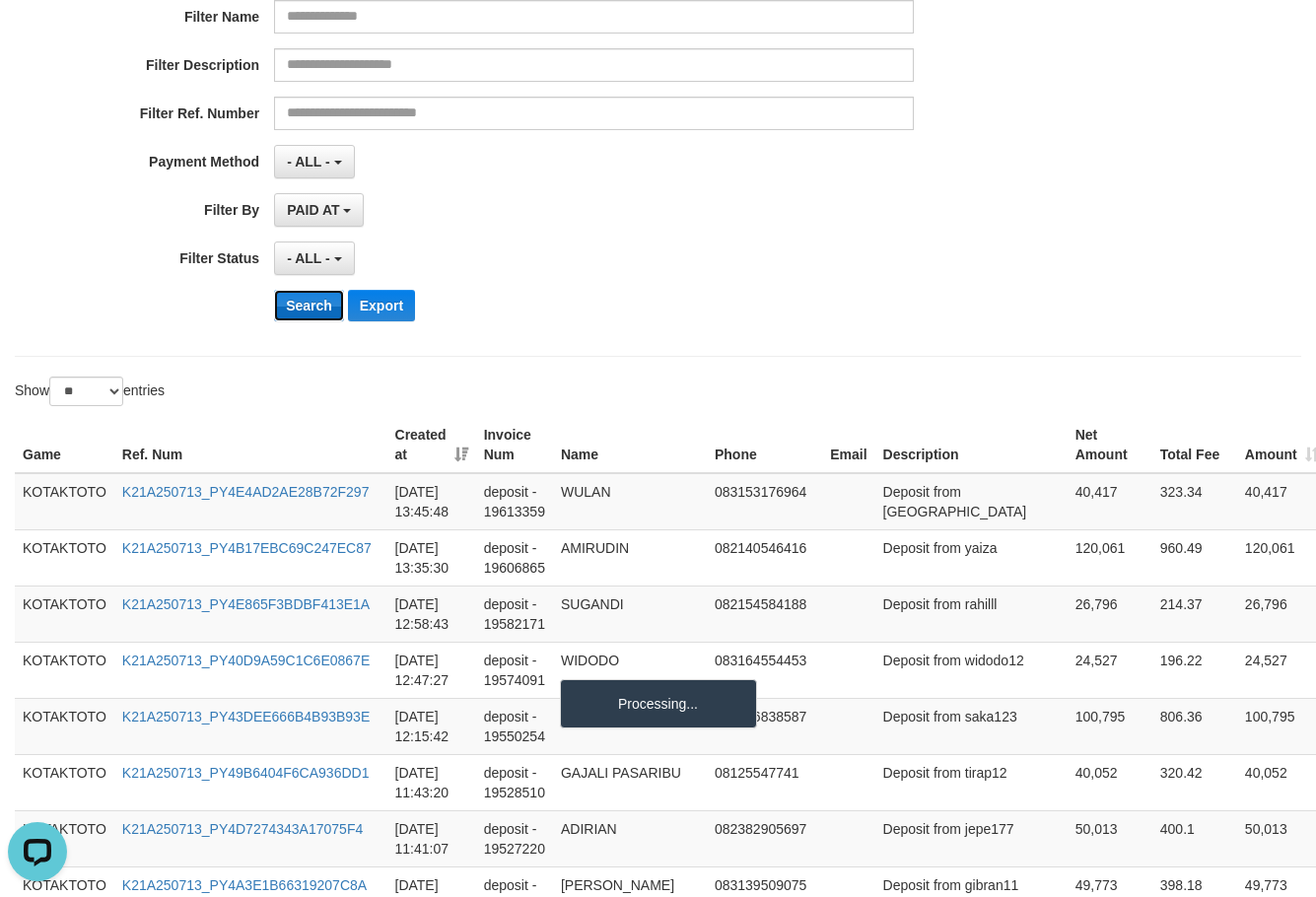 click on "Search" at bounding box center [309, 306] 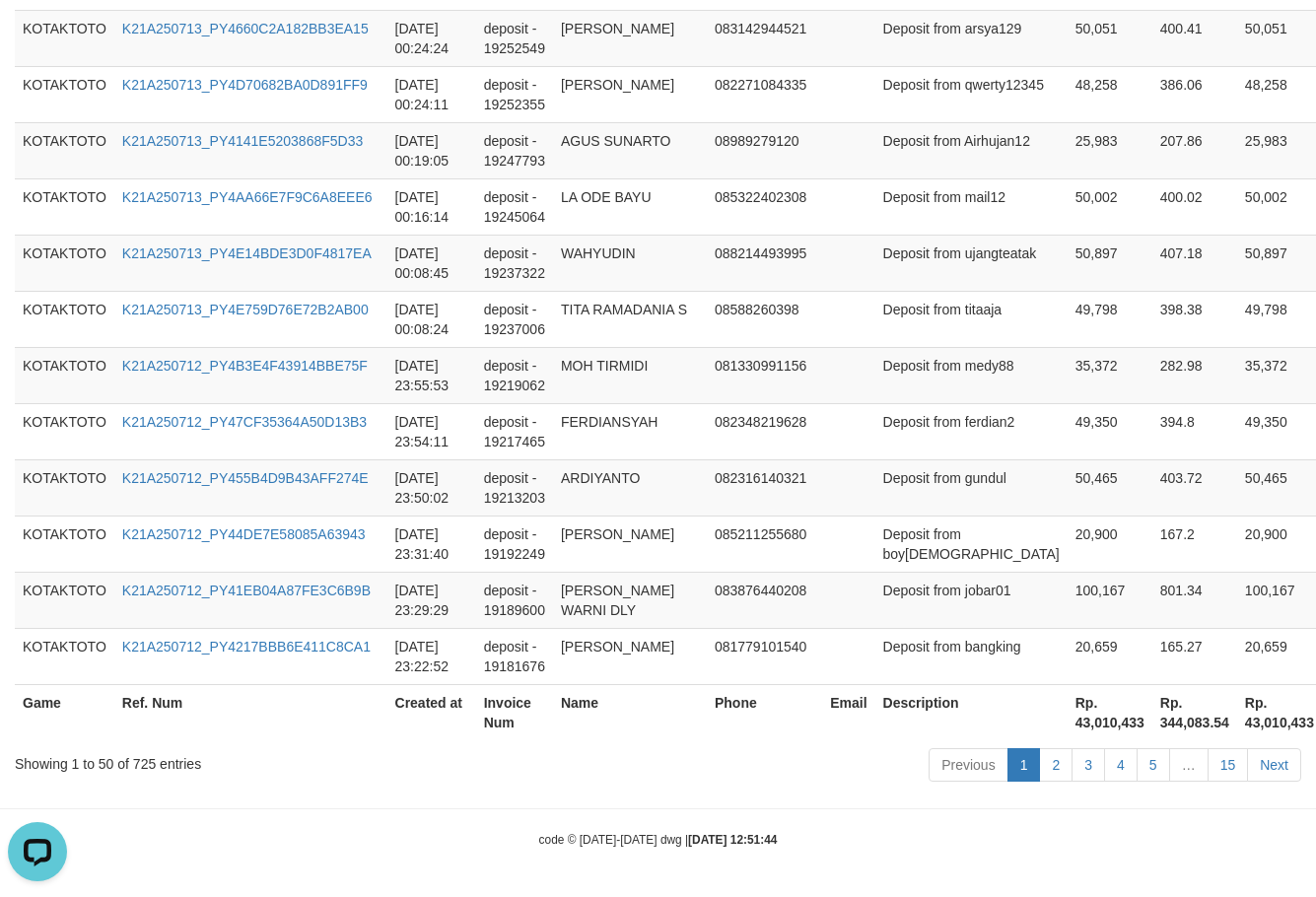 scroll, scrollTop: 2895, scrollLeft: 0, axis: vertical 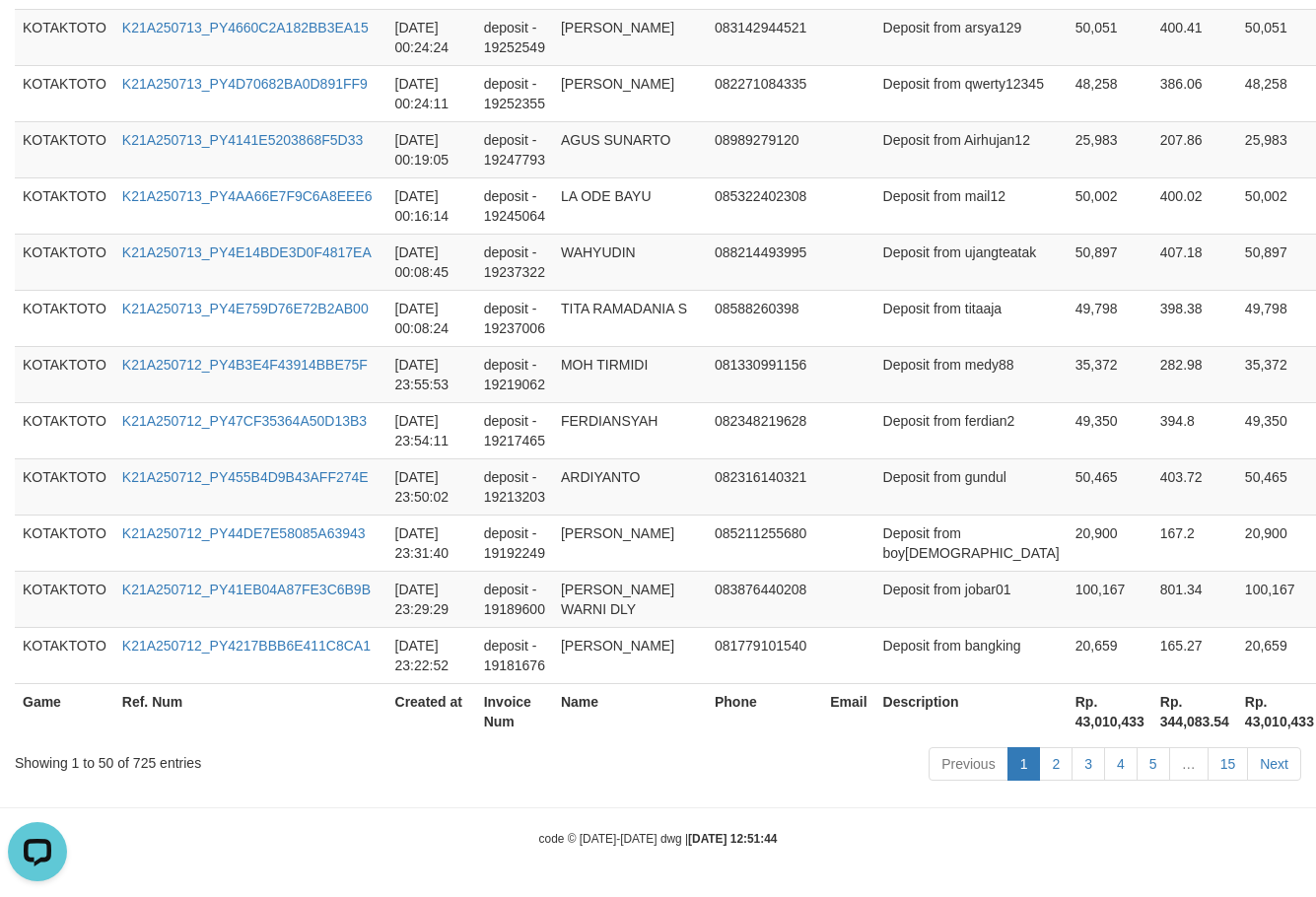 click on "Rp. 43,010,433" at bounding box center (1110, 711) 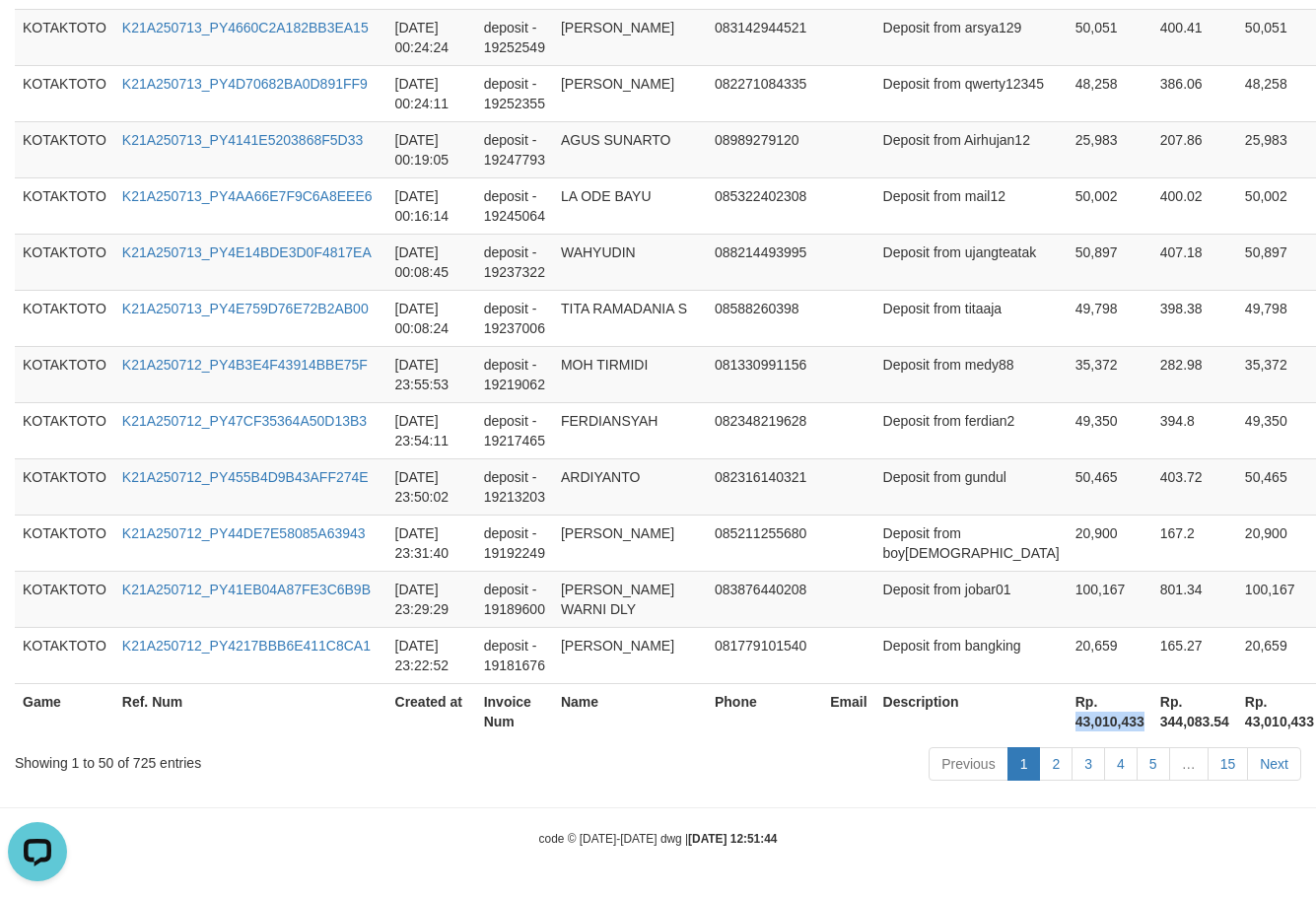 click on "Rp. 43,010,433" at bounding box center [1110, 711] 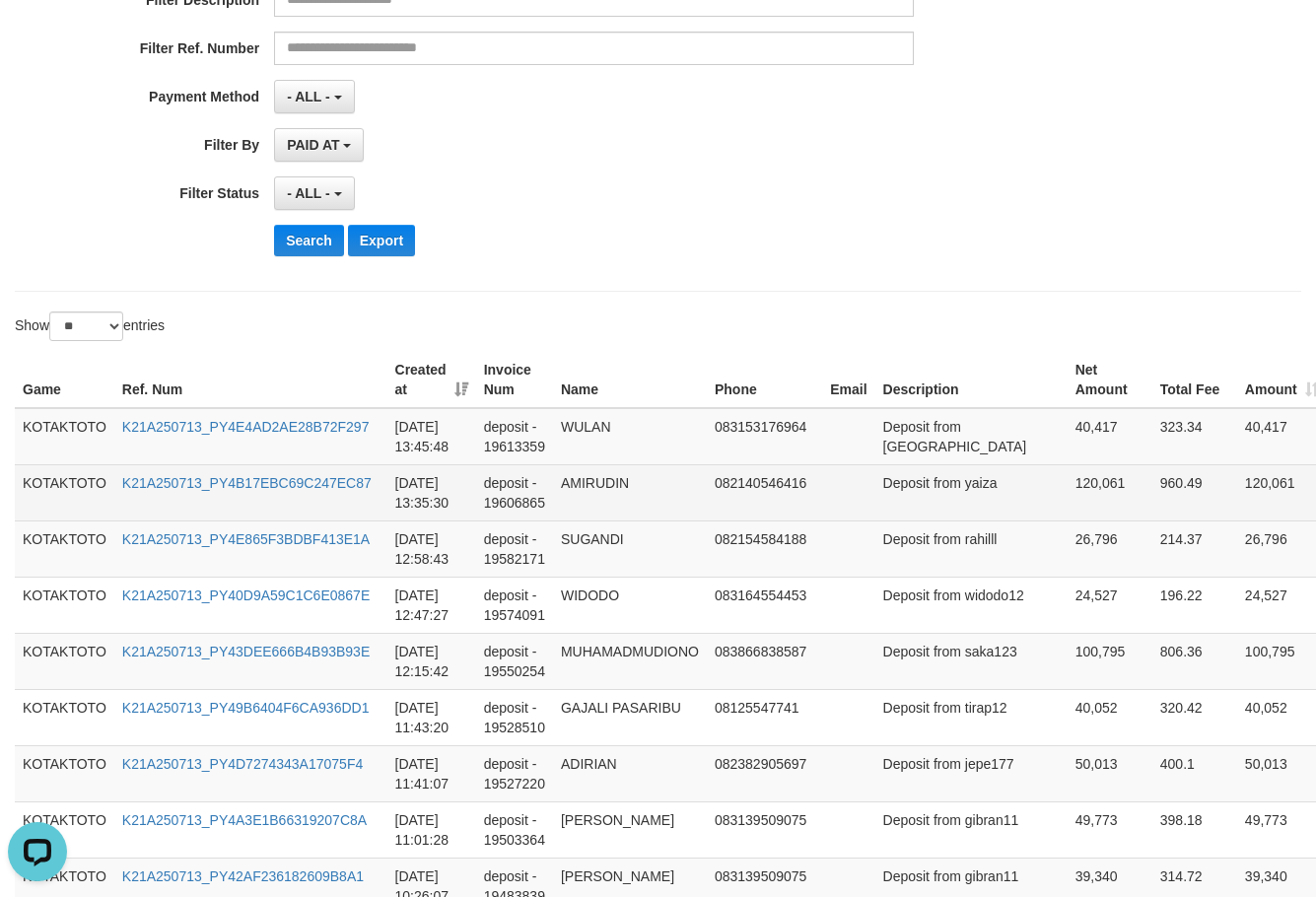 scroll, scrollTop: 520, scrollLeft: 0, axis: vertical 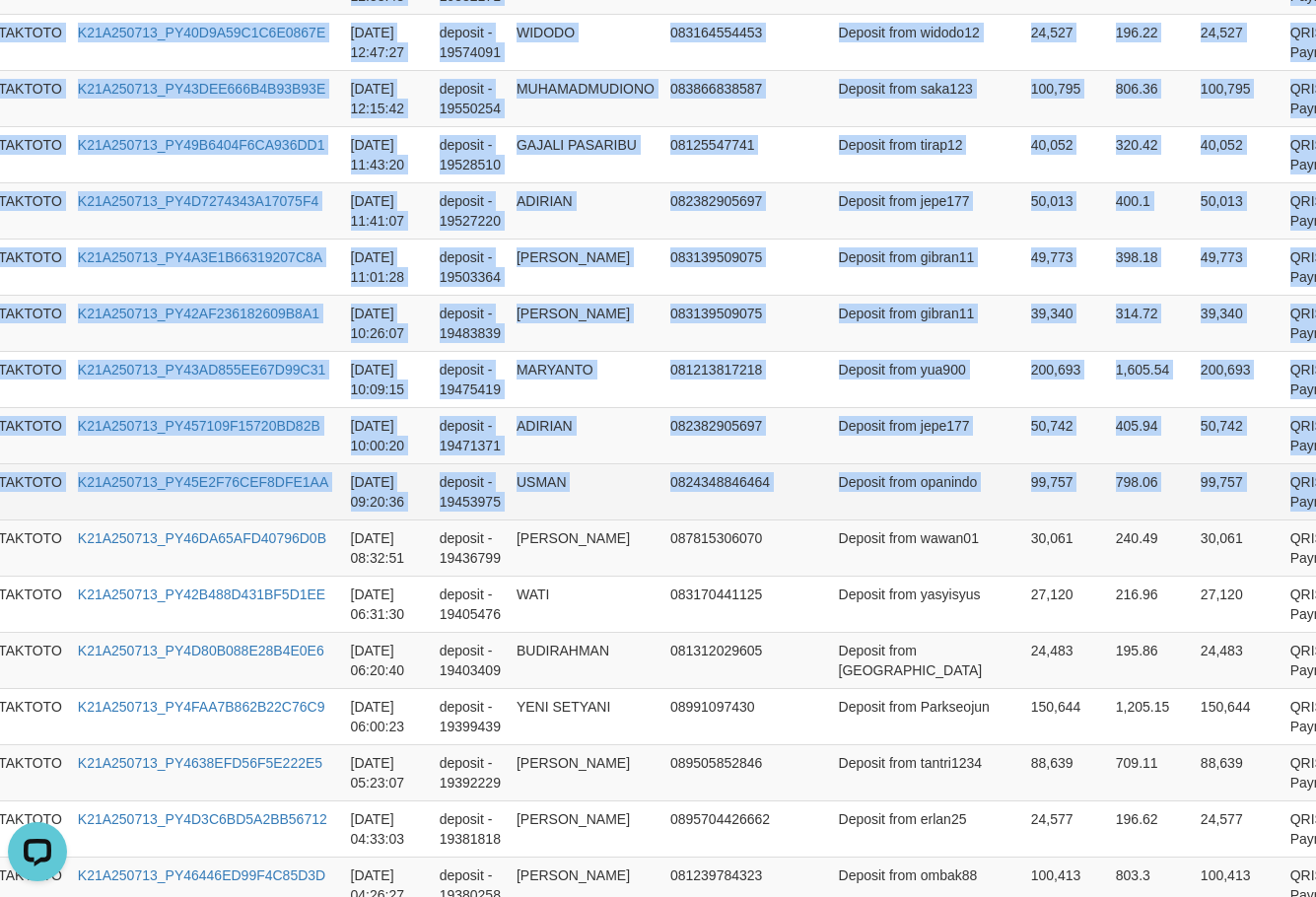 drag, startPoint x: 57, startPoint y: 227, endPoint x: 1288, endPoint y: 486, distance: 1257.9515 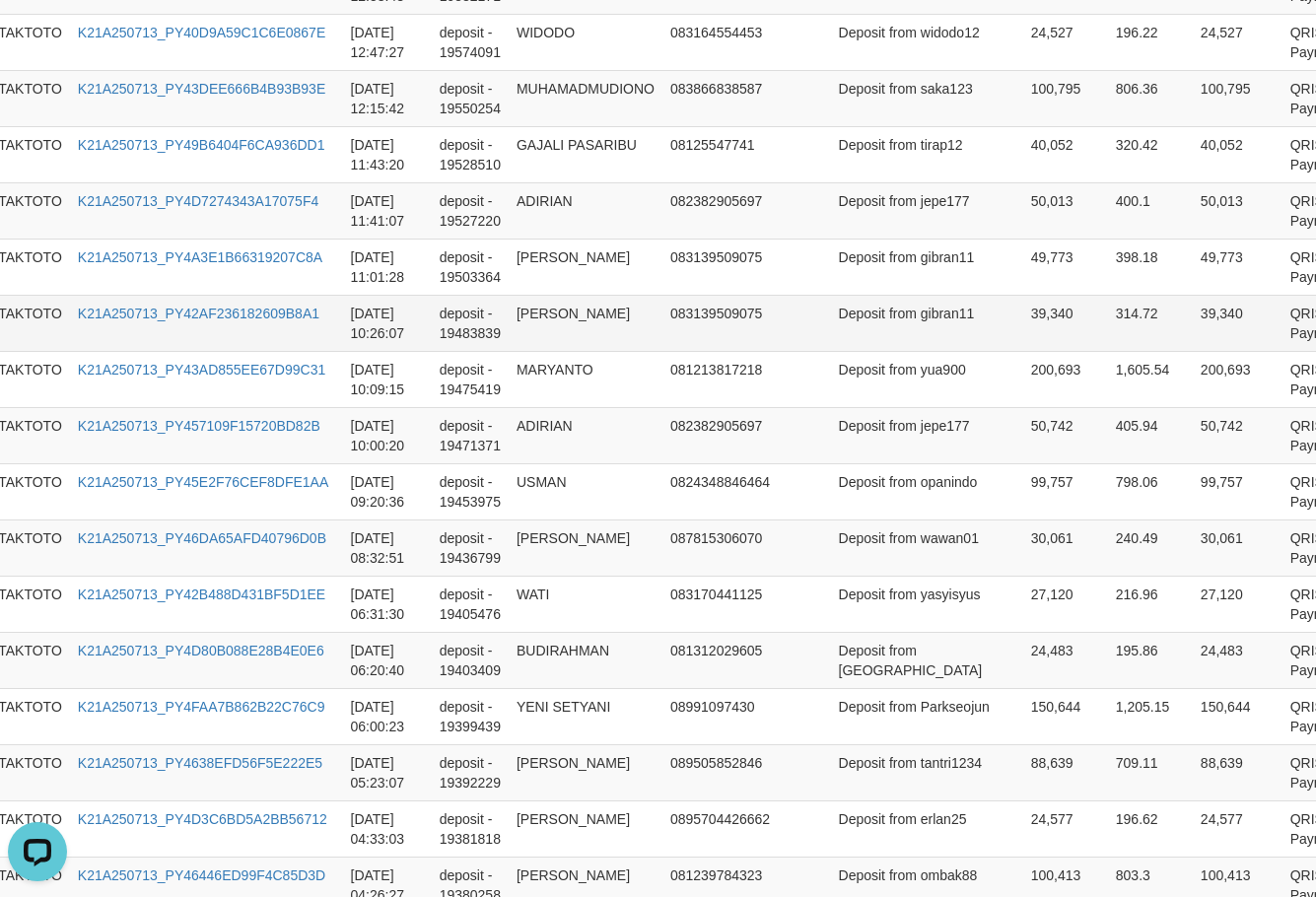 click on "39,340" at bounding box center (1066, 322) 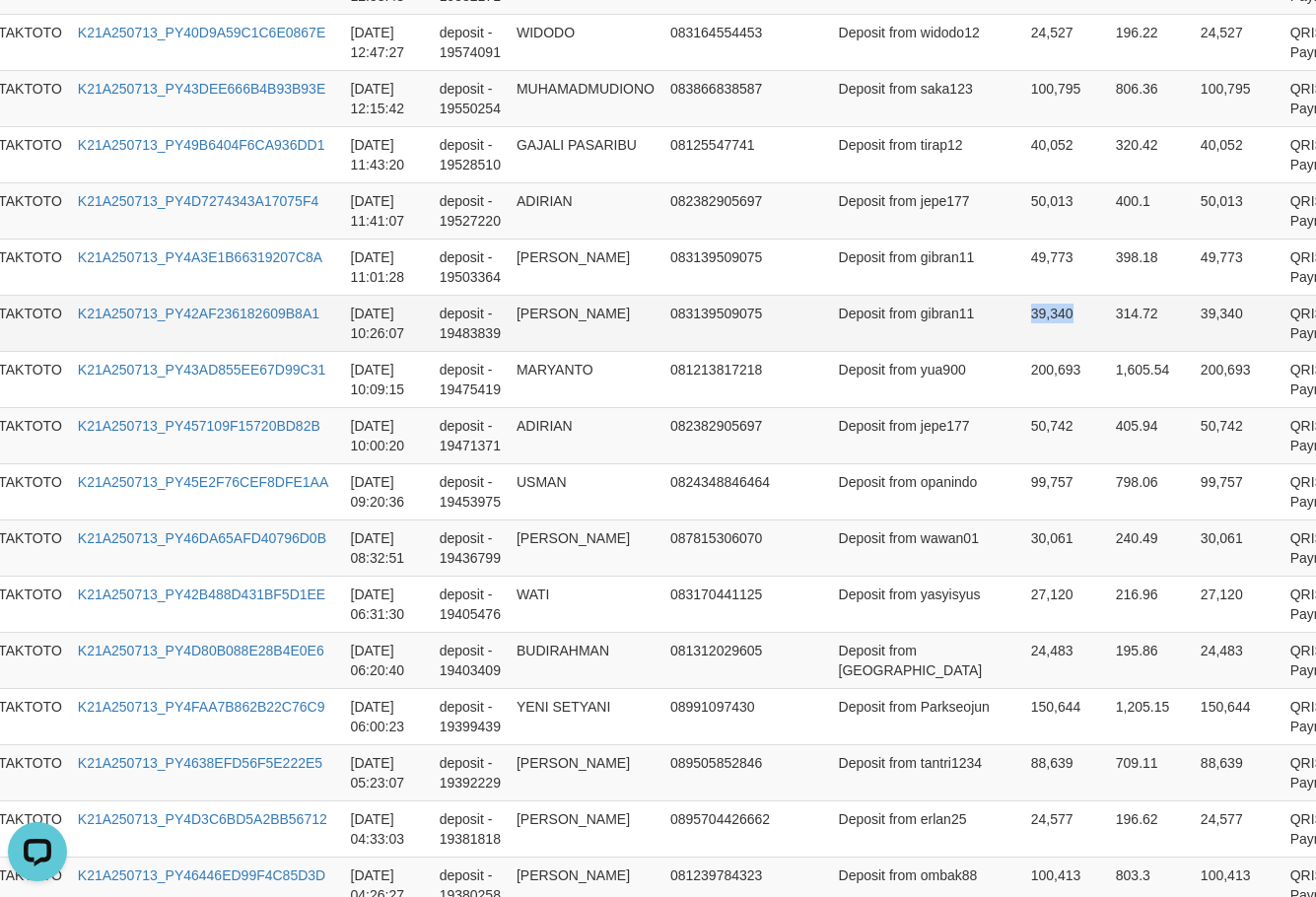 copy on "39,340" 